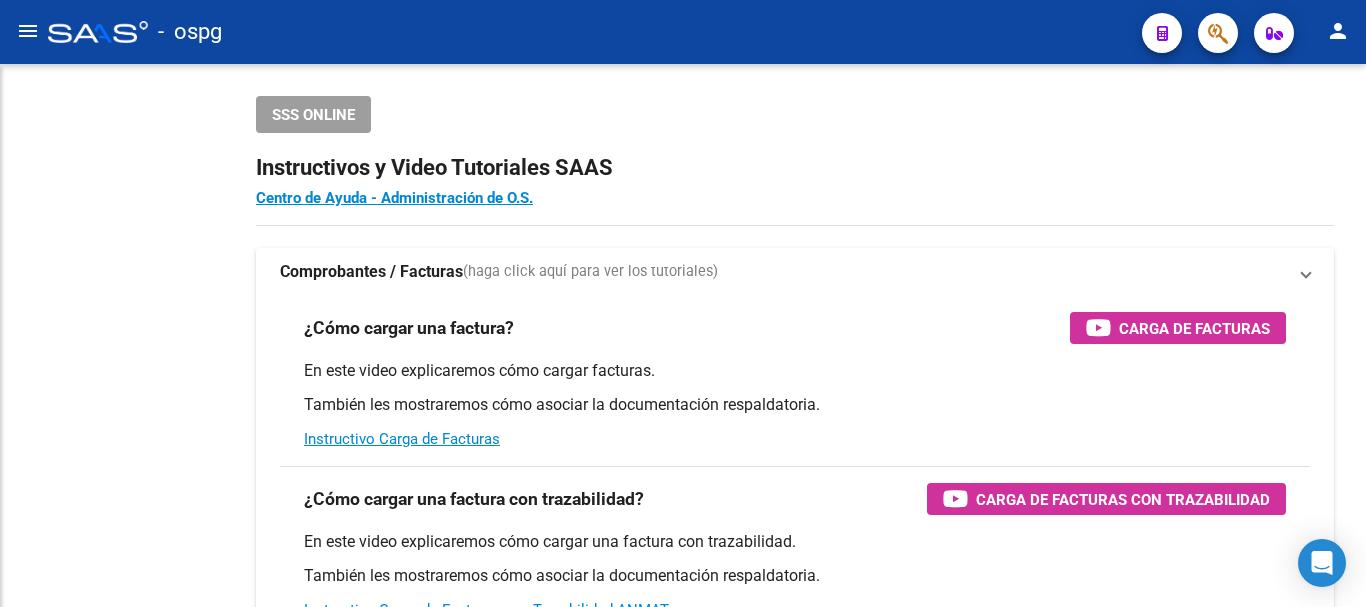 scroll, scrollTop: 0, scrollLeft: 0, axis: both 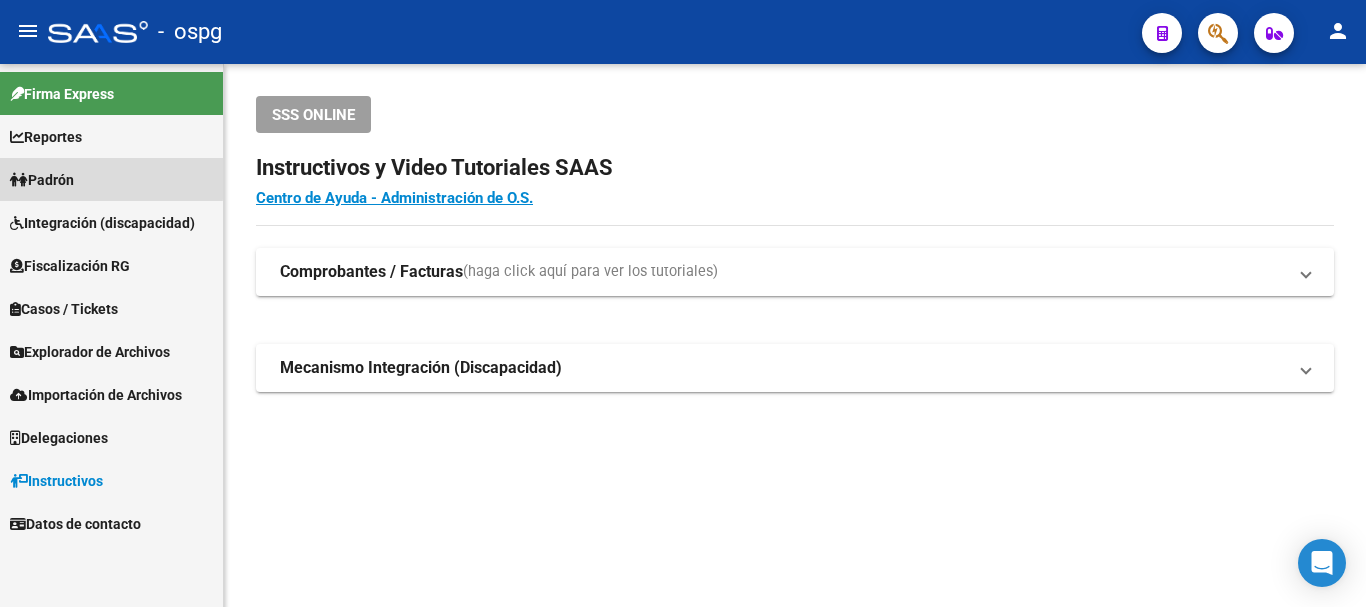 click on "Padrón" at bounding box center [42, 180] 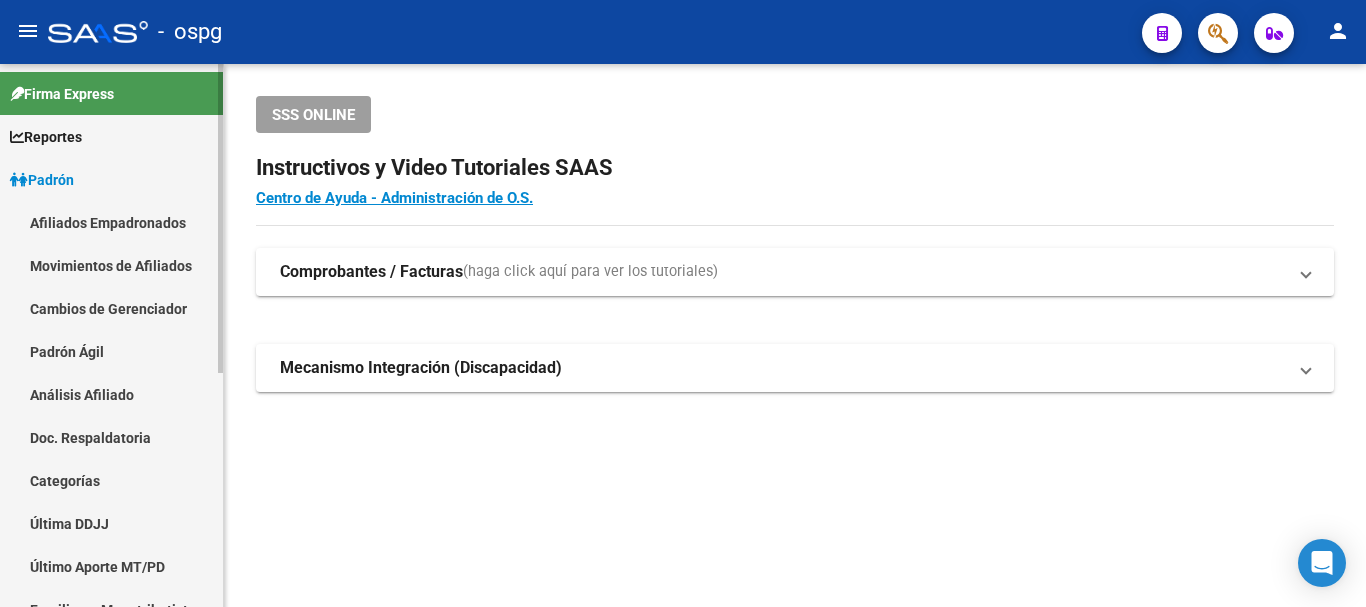 click on "Análisis Afiliado" at bounding box center [111, 394] 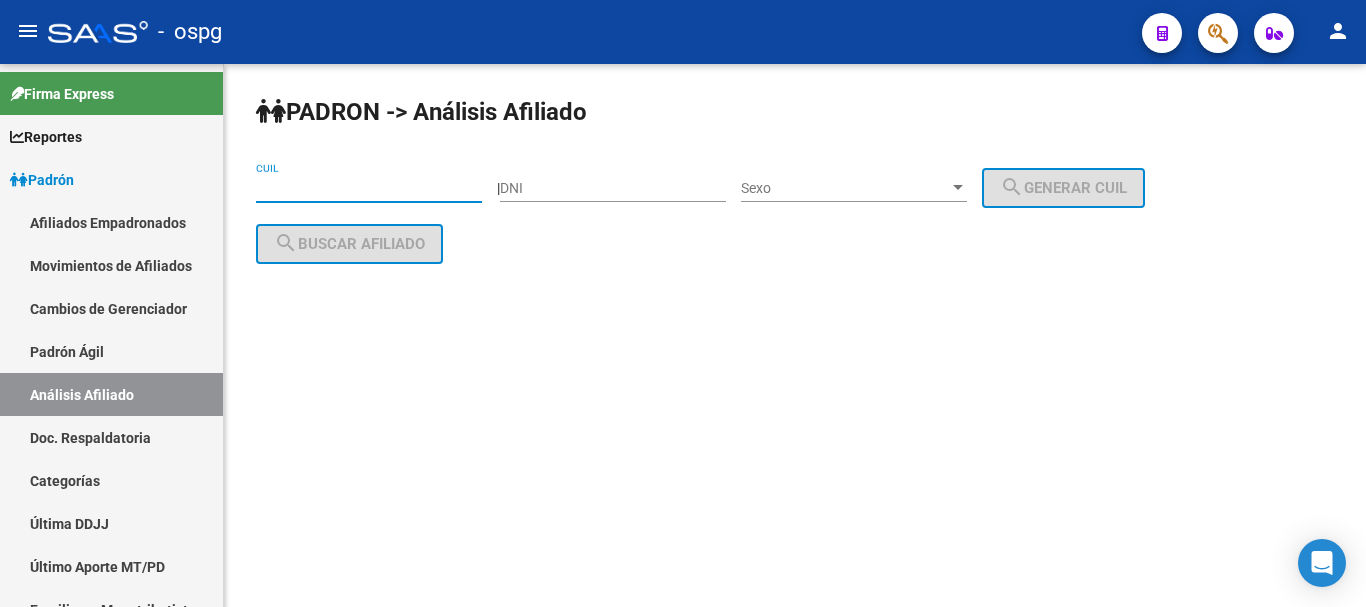 click on "CUIL" at bounding box center (369, 188) 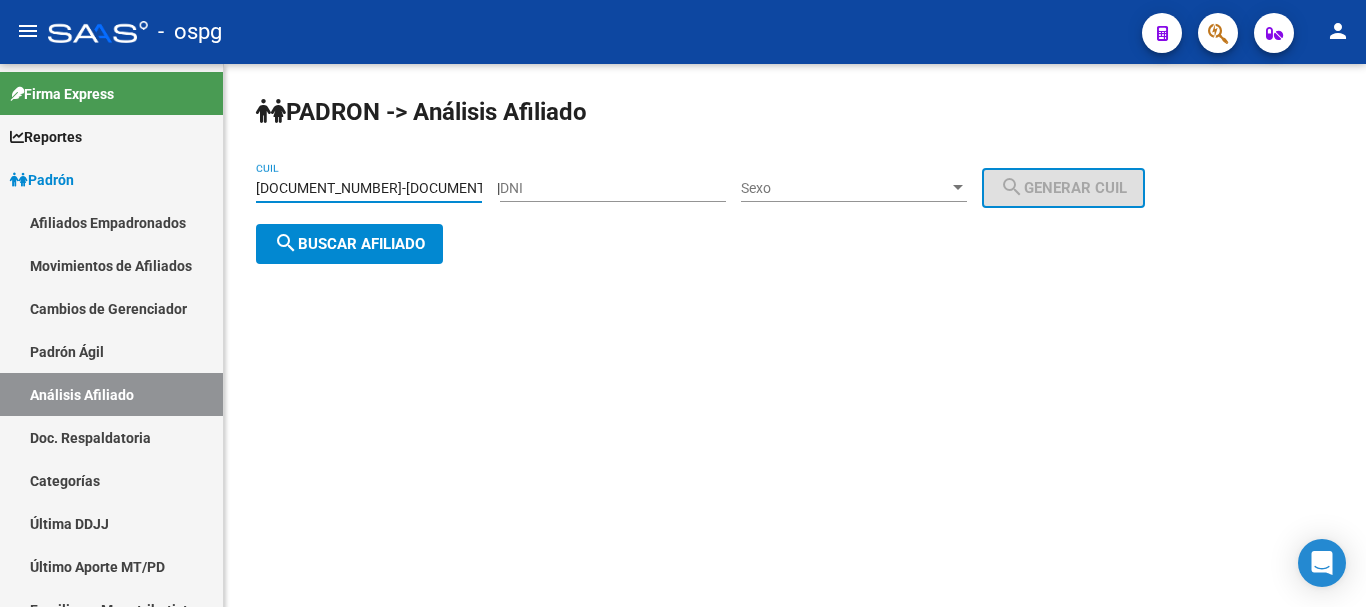 type on "[DOCUMENT_NUMBER]-[DOCUMENT_NUMBER]" 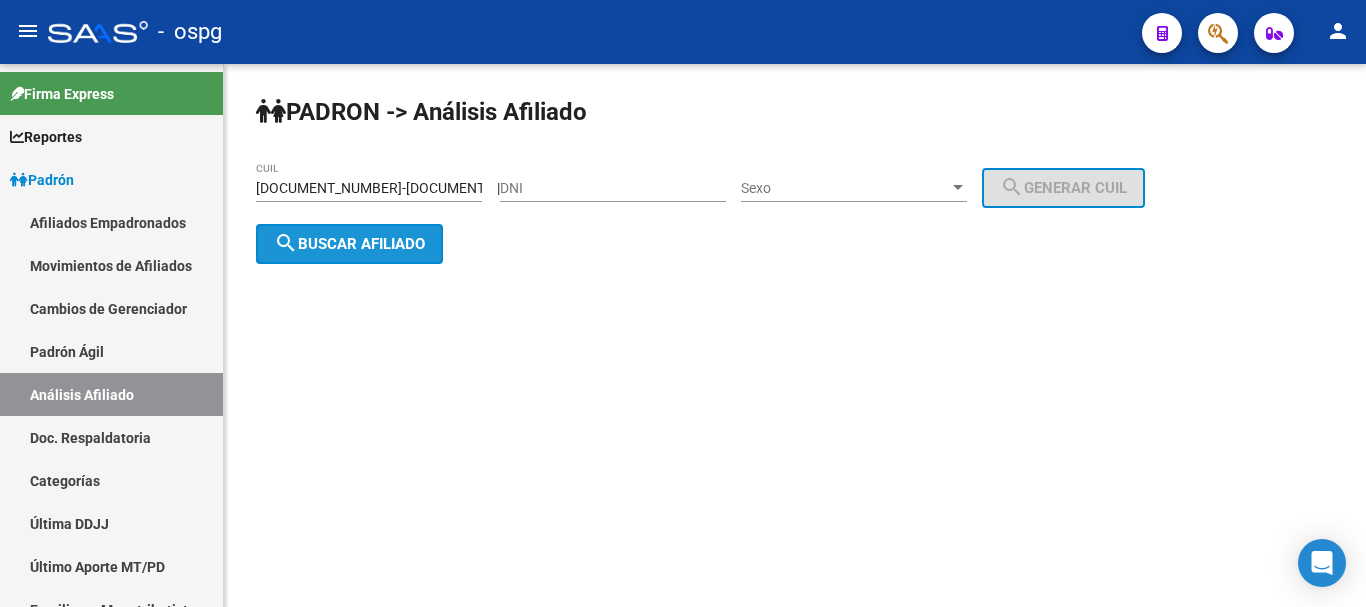 click on "search  Buscar afiliado" 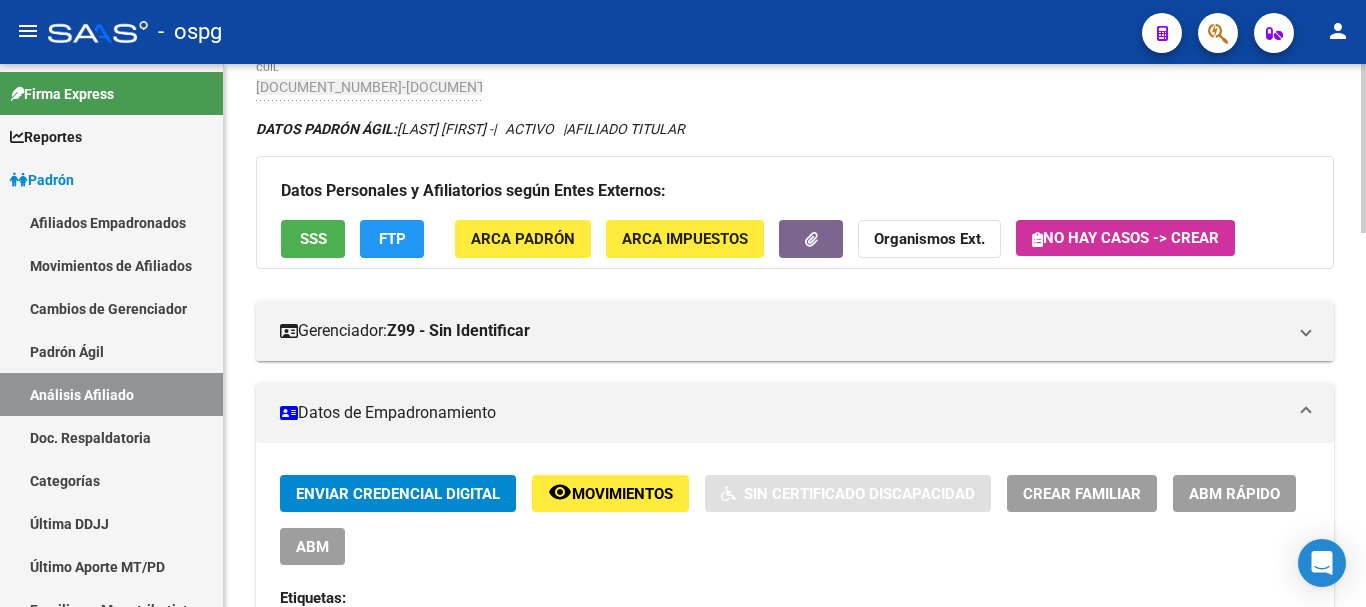 scroll, scrollTop: 0, scrollLeft: 0, axis: both 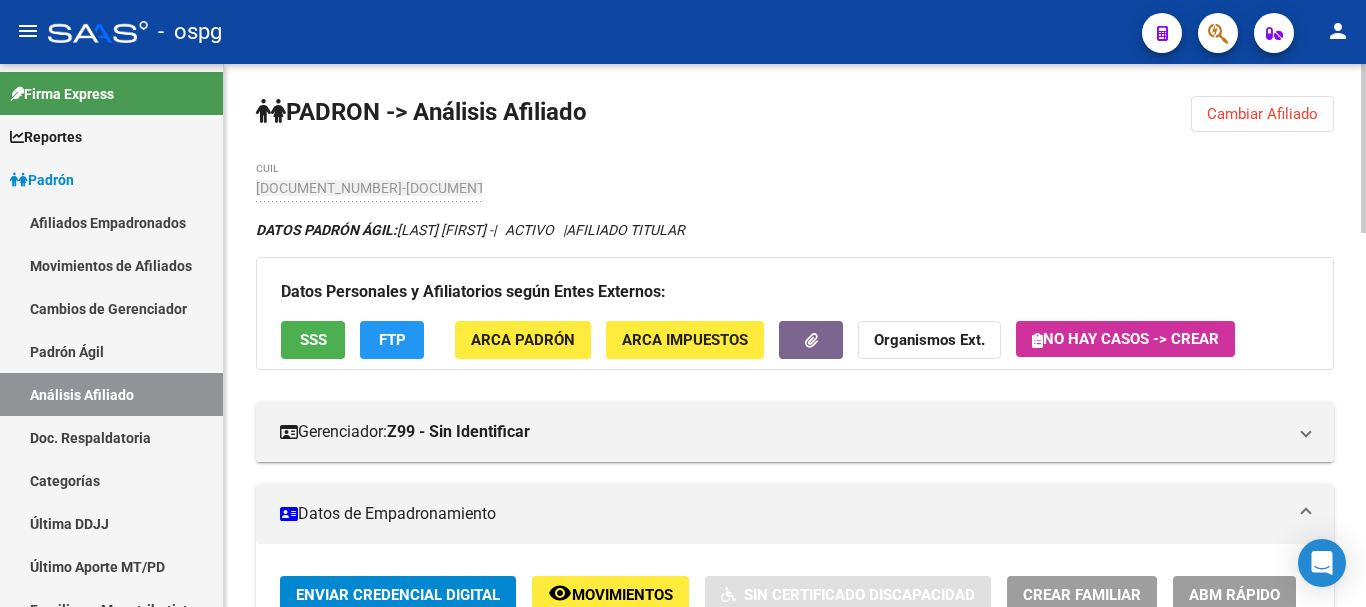 click on "PADRON -> Análisis Afiliado  Cambiar Afiliado
20-17846570-9 CUIL DATOS PADRÓN ÁGIL:  [LAST] [FIRST] [MIDDLE]          -     |   ACTIVO   |     AFILIADO TITULAR  Datos Personales y Afiliatorios según Entes Externos: SSS FTP ARCA Padrón ARCA Impuestos Organismos Ext.   No hay casos -> Crear
Gerenciador:      Z99 - Sin Identificar Atención telefónica: Atención emergencias: Otros Datos Útiles:    Datos de Empadronamiento  Enviar Credencial Digital remove_red_eye Movimientos    Sin Certificado Discapacidad Crear Familiar ABM Rápido ABM Etiquetas: Estado: ACTIVO Última Alta Formal:  [DATE] Ultimo Tipo Movimiento Alta:  ALTA desde el Padrón Entregado x SSS Comentario ADMIN:  Migración Padrón Completo SSS el 2024-10-31 11:03:00 DATOS DEL AFILIADO Apellido:   [LAST] [FIRST] [MIDDLE] CUIL:  [NUMBER] Documento:  DU - DOCUMENTO UNICO [NUMBER]  Nacionalidad:  ARGENTINA Parentesco:  0 - Titular Estado Civil:  Casado Discapacitado:    NO (00) Sexo:  M Nacimiento:  [DATE] Edad:" 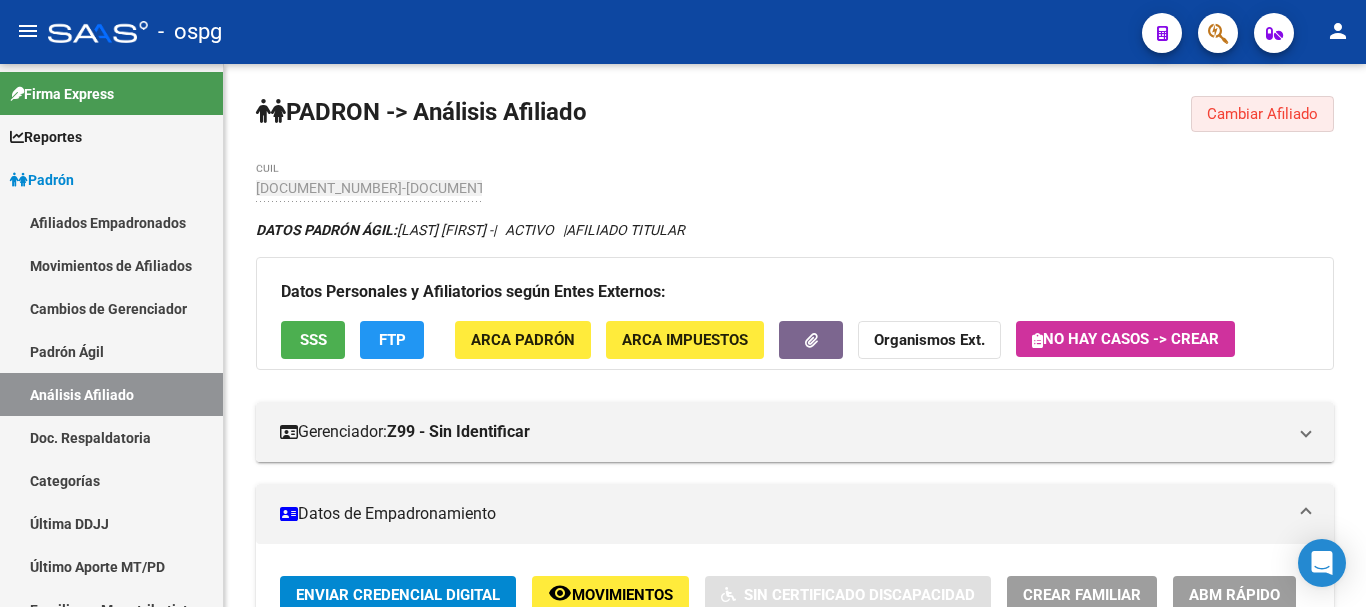 click on "Cambiar Afiliado" 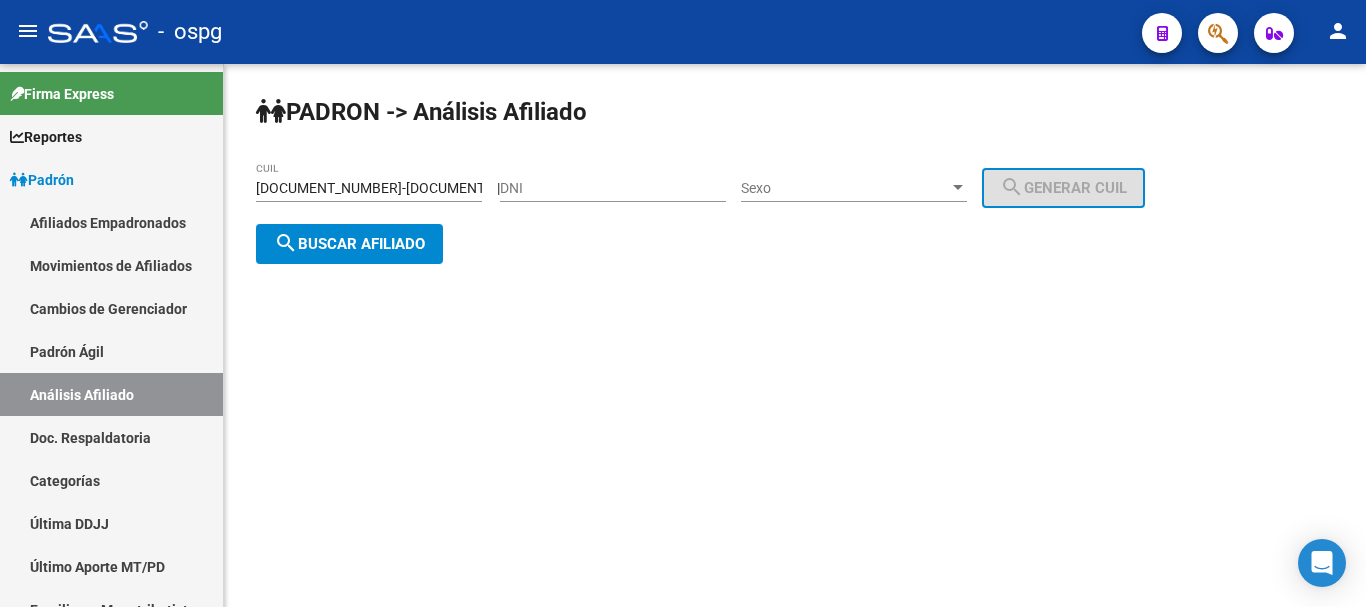 click on "search  Buscar afiliado" 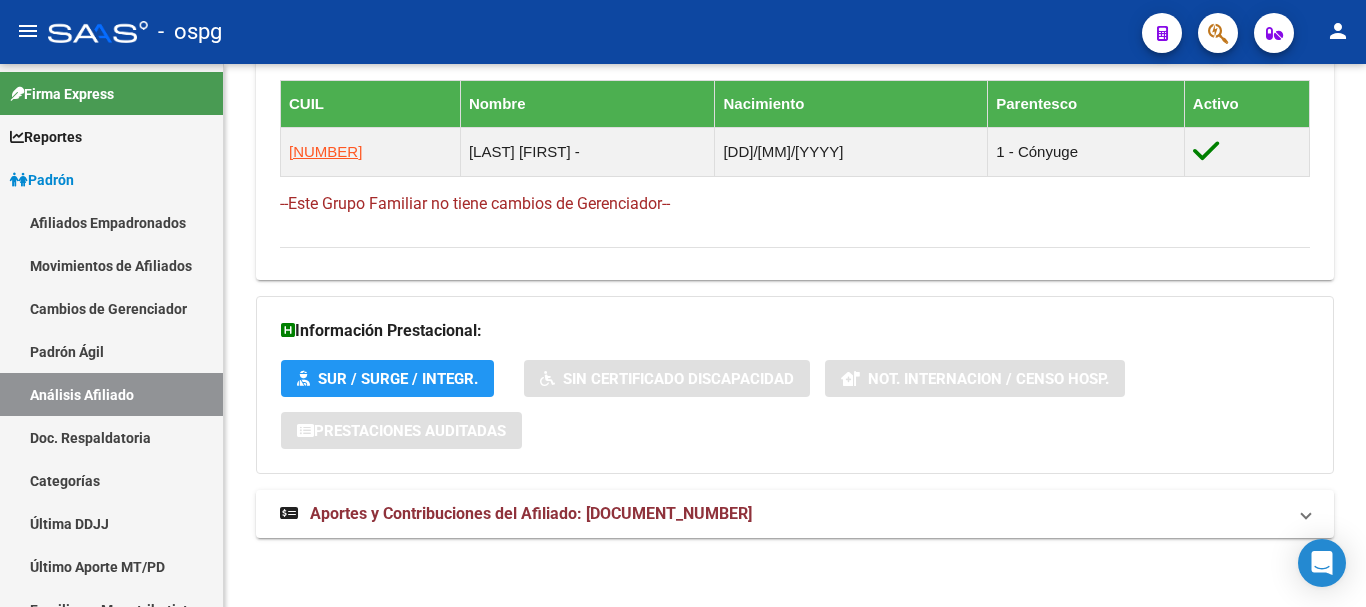 scroll, scrollTop: 1203, scrollLeft: 0, axis: vertical 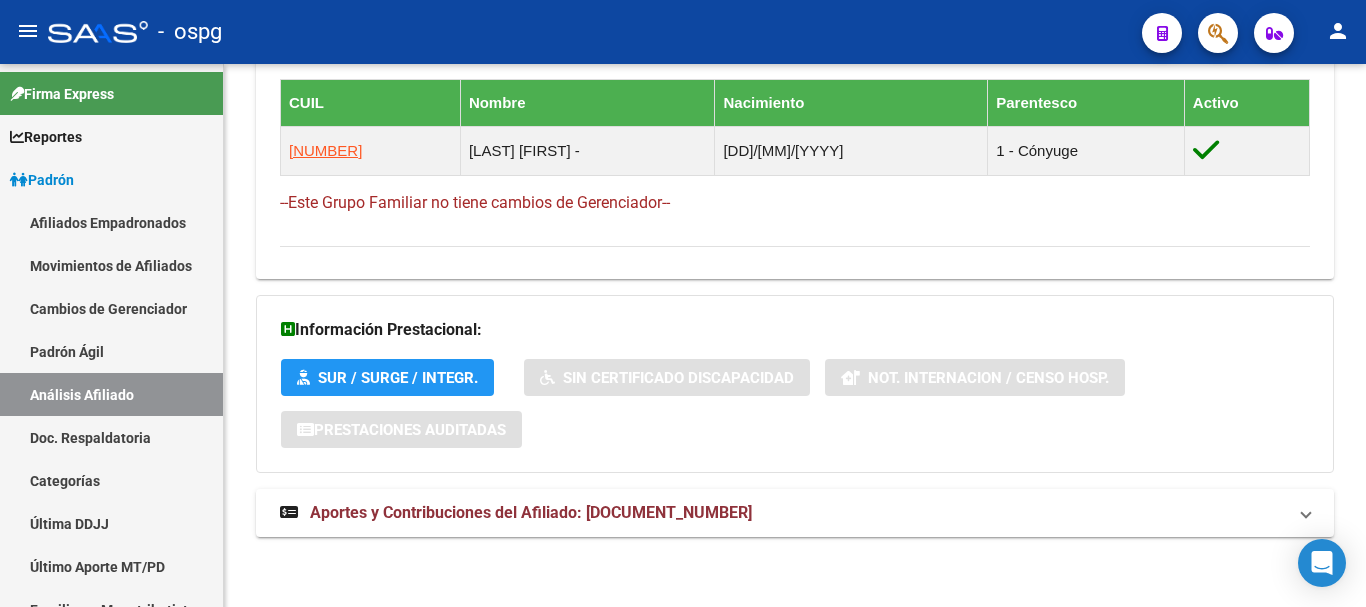 drag, startPoint x: 737, startPoint y: 509, endPoint x: 745, endPoint y: 481, distance: 29.12044 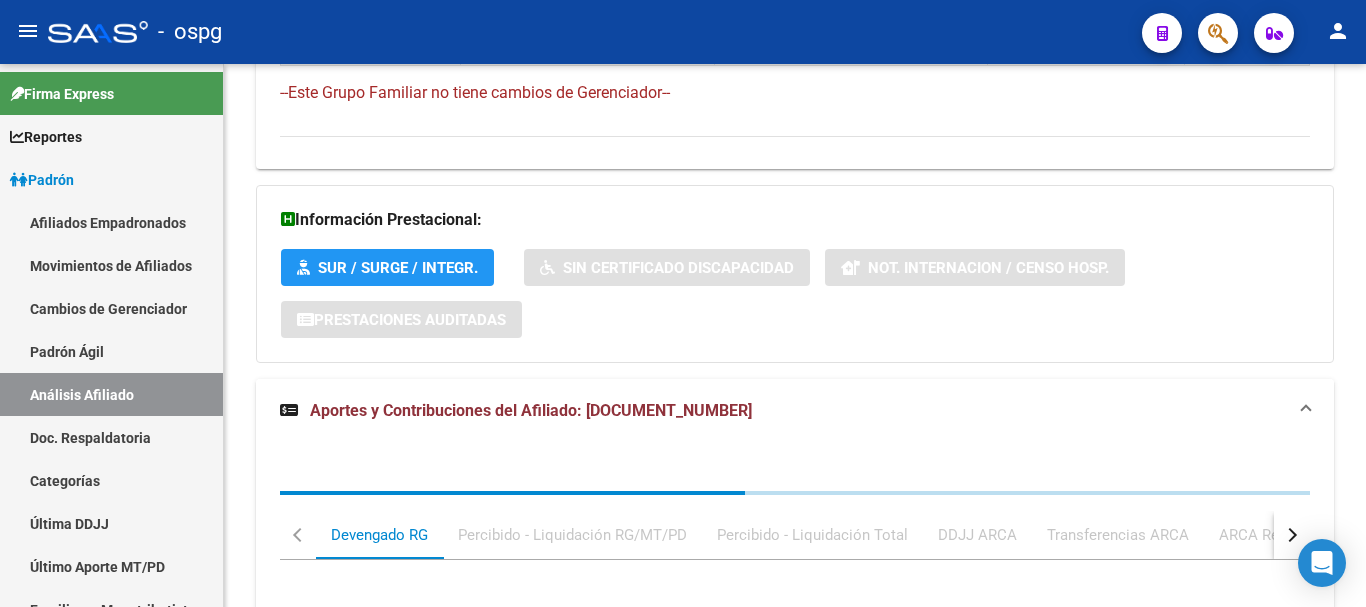 scroll, scrollTop: 1715, scrollLeft: 0, axis: vertical 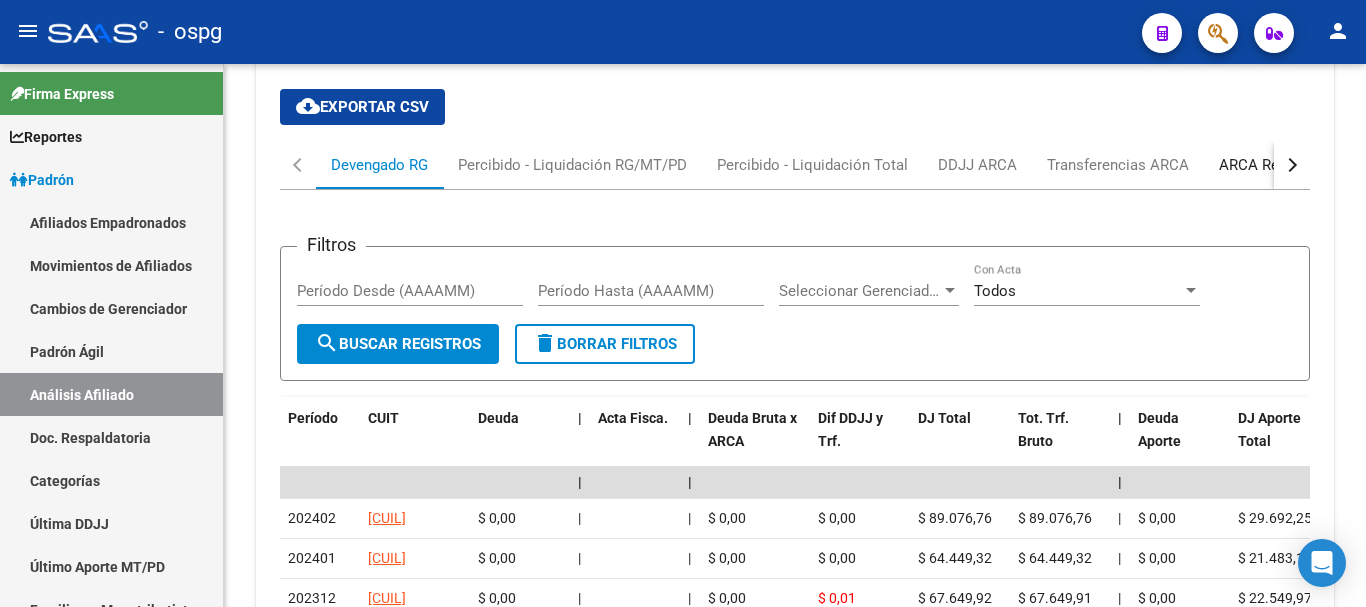 click on "ARCA Relaciones Laborales" at bounding box center (1312, 165) 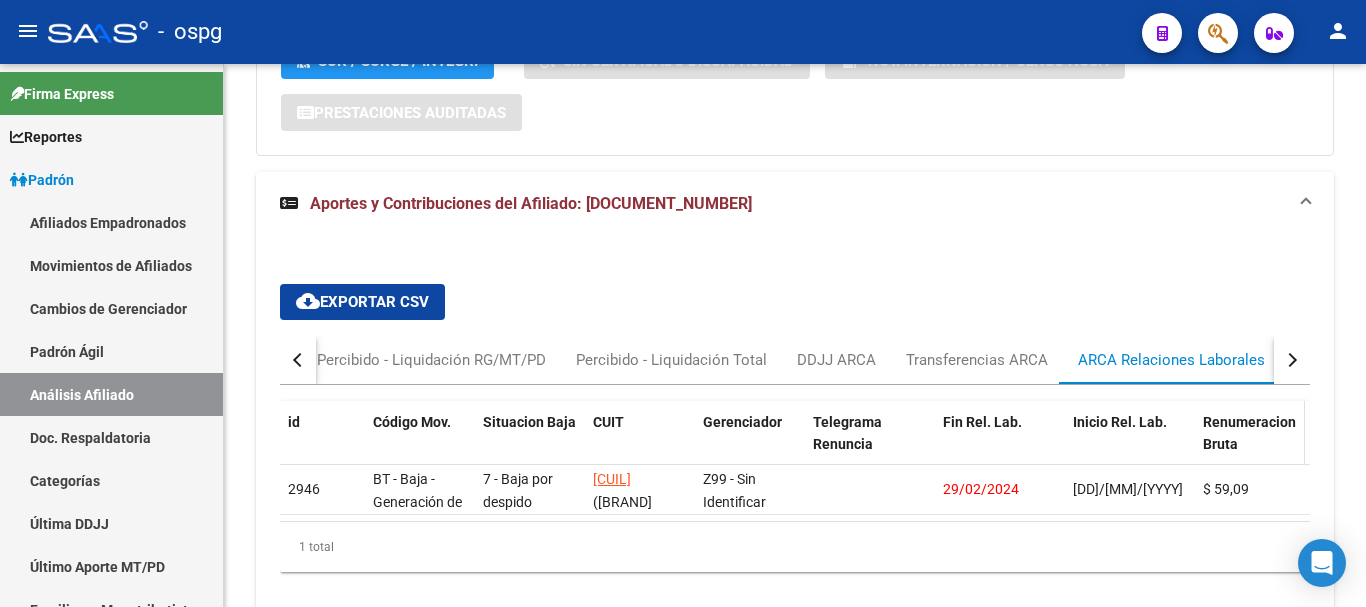 scroll, scrollTop: 1612, scrollLeft: 0, axis: vertical 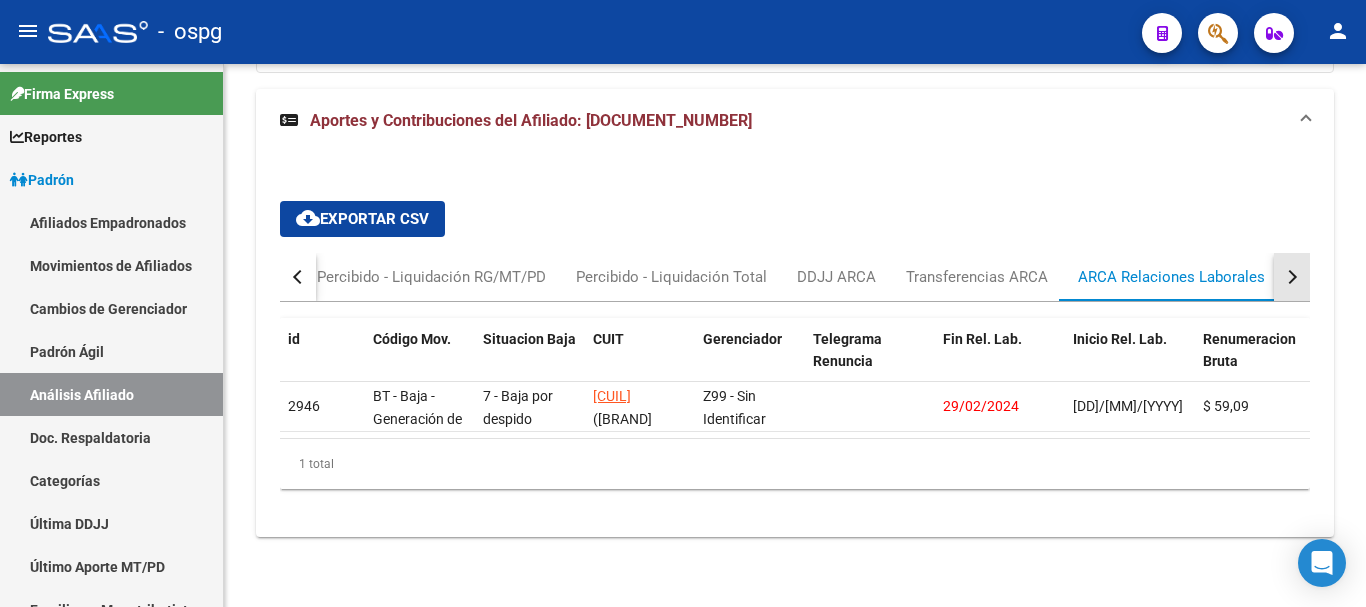 click at bounding box center (1290, 277) 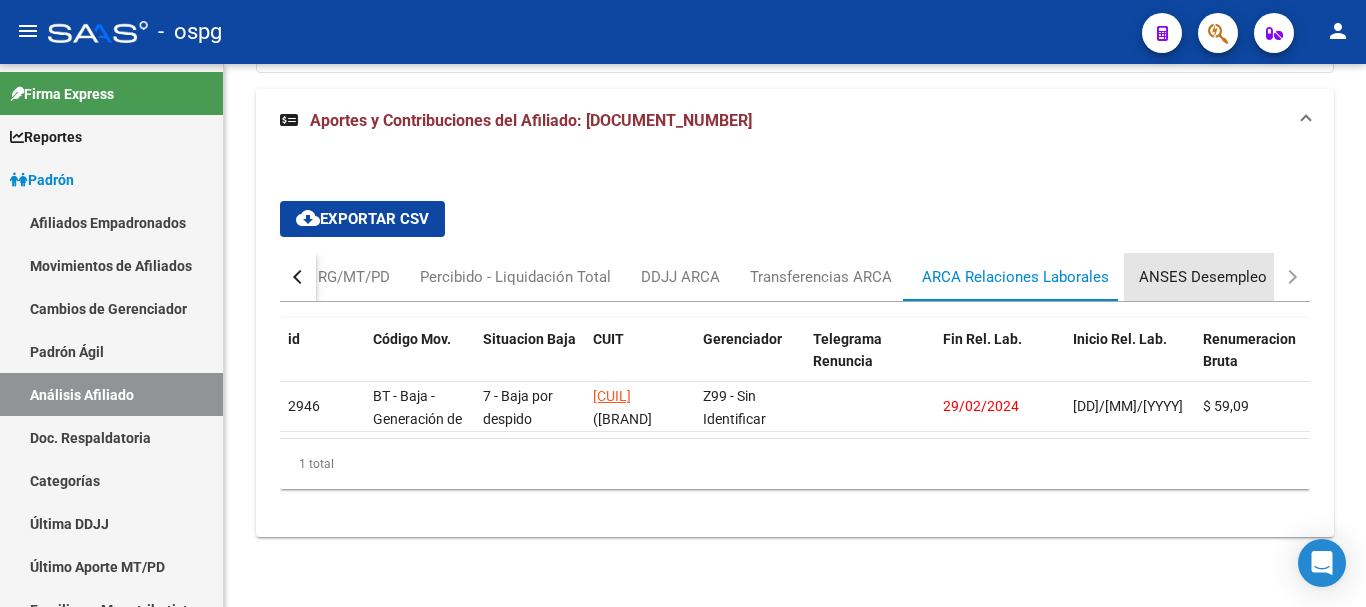 click on "ANSES Desempleo" at bounding box center (1203, 277) 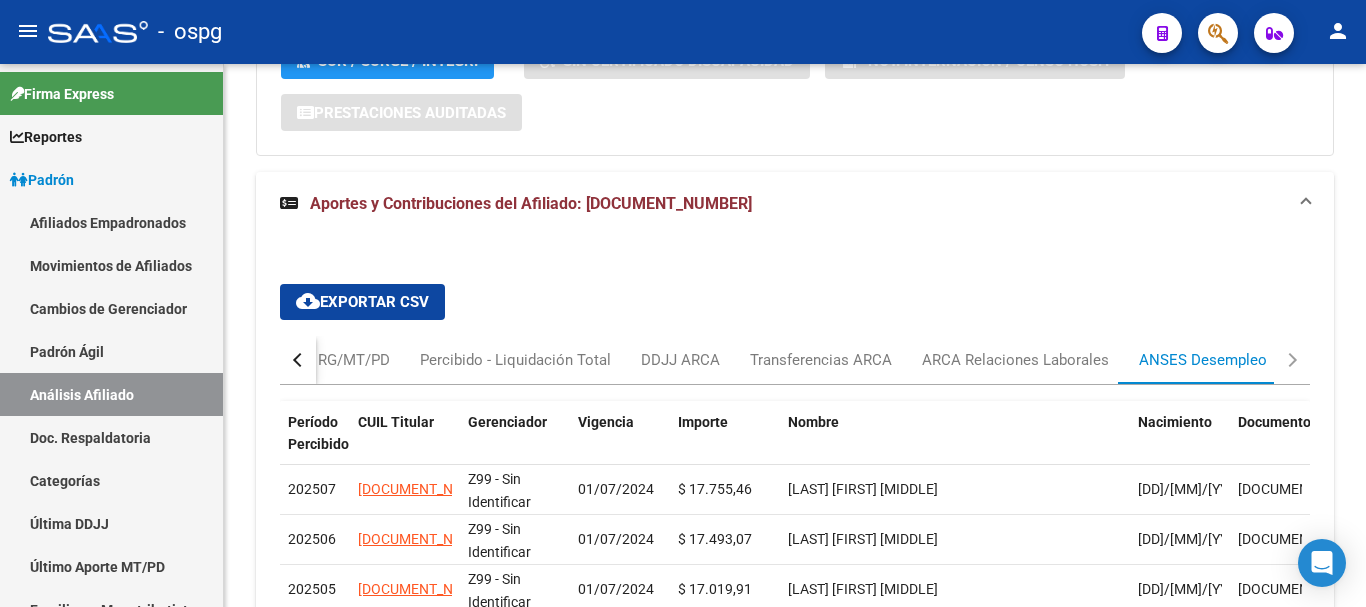 scroll, scrollTop: 1612, scrollLeft: 0, axis: vertical 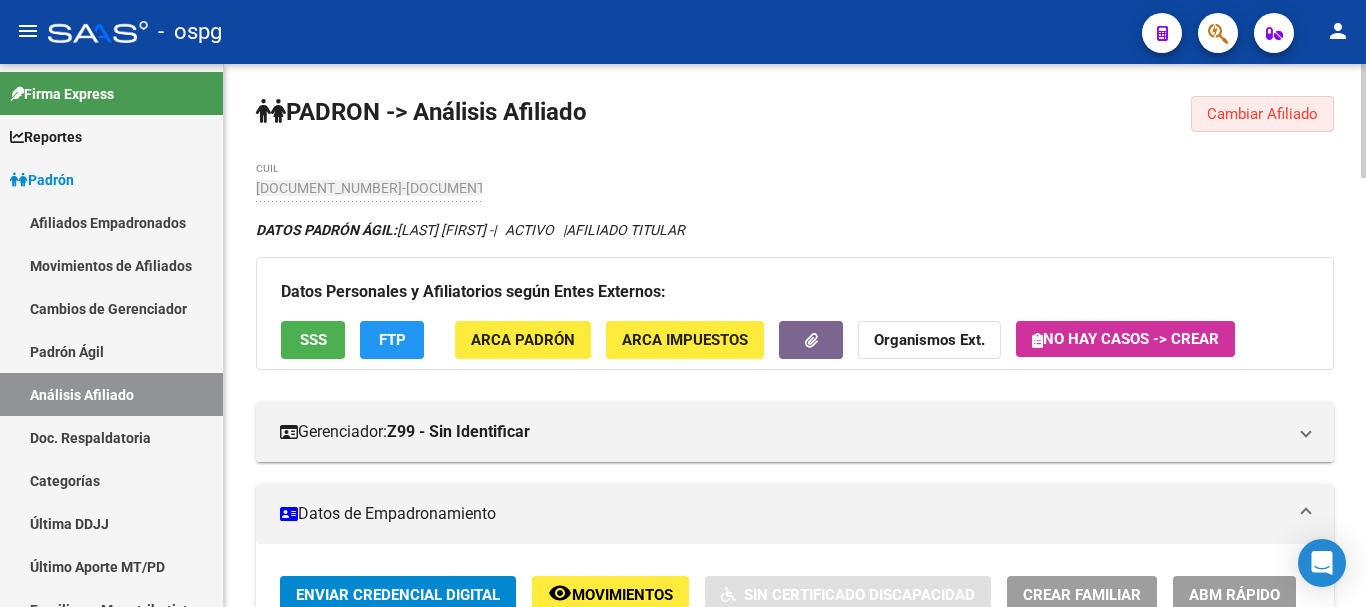 click on "Cambiar Afiliado" 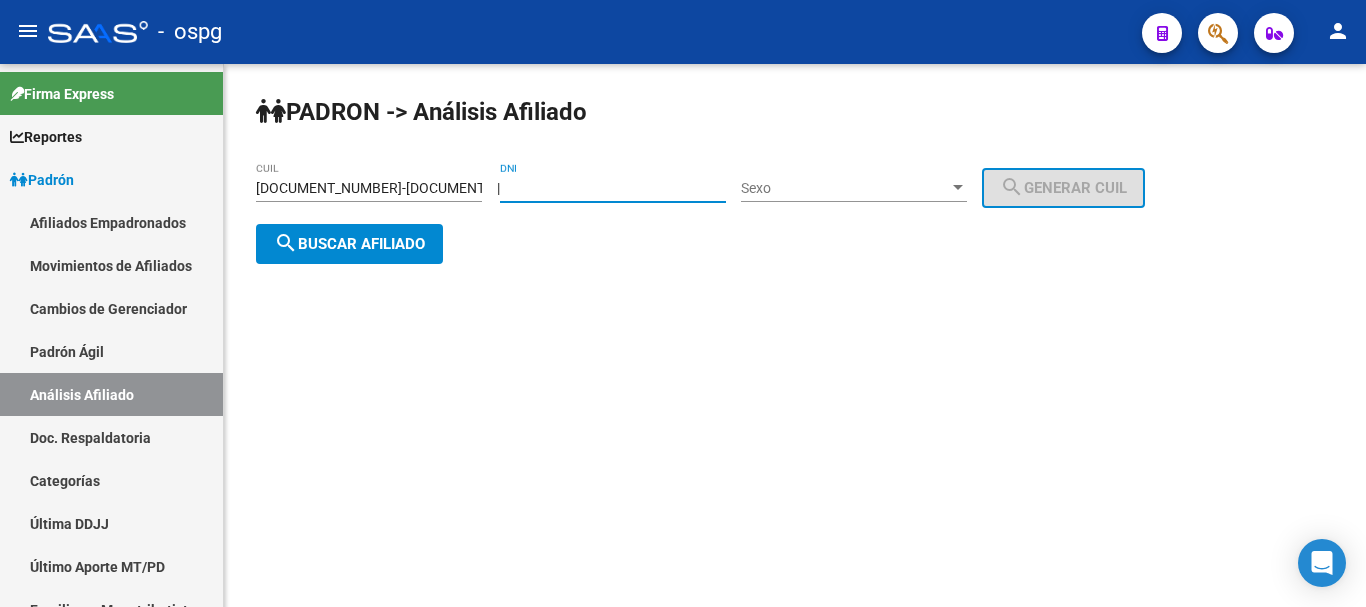 click on "DNI" at bounding box center (613, 188) 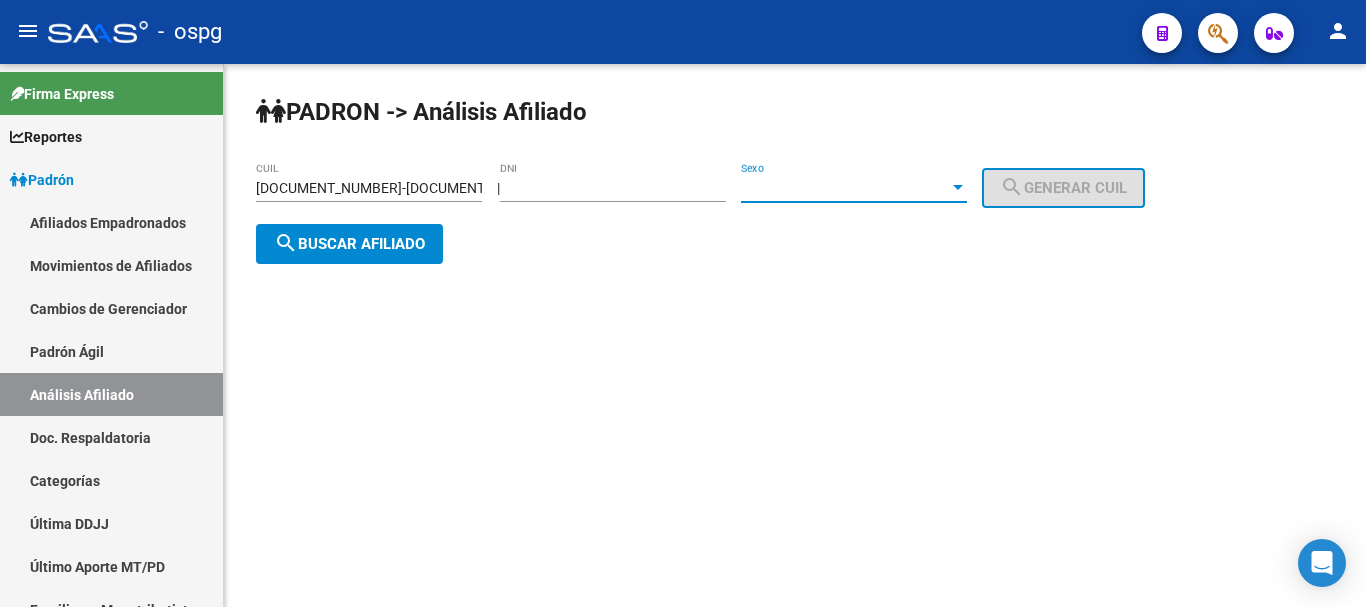 click on "Sexo" at bounding box center (845, 188) 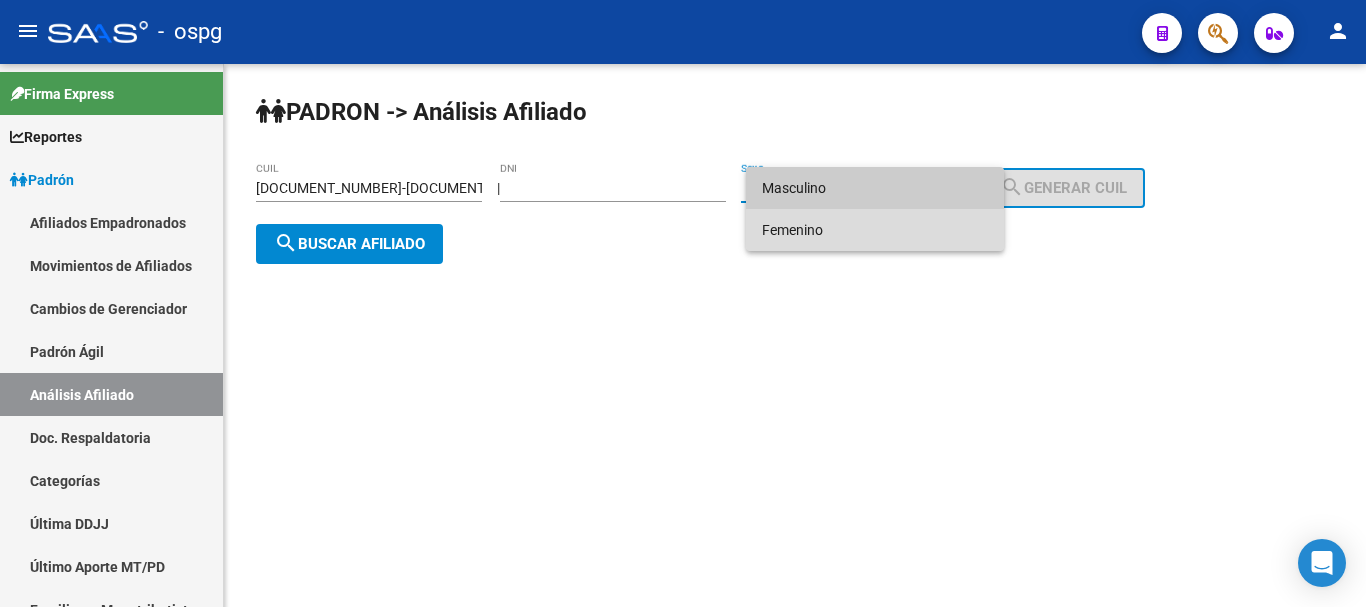 click on "Femenino" at bounding box center [875, 230] 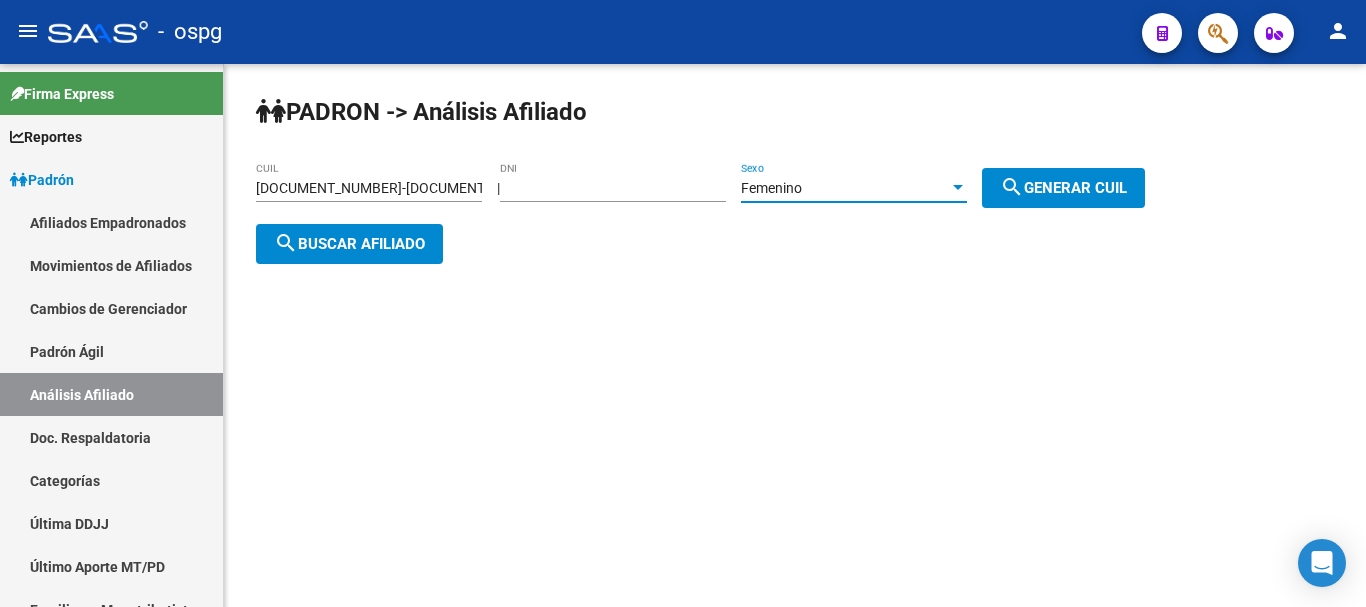 click on "search" 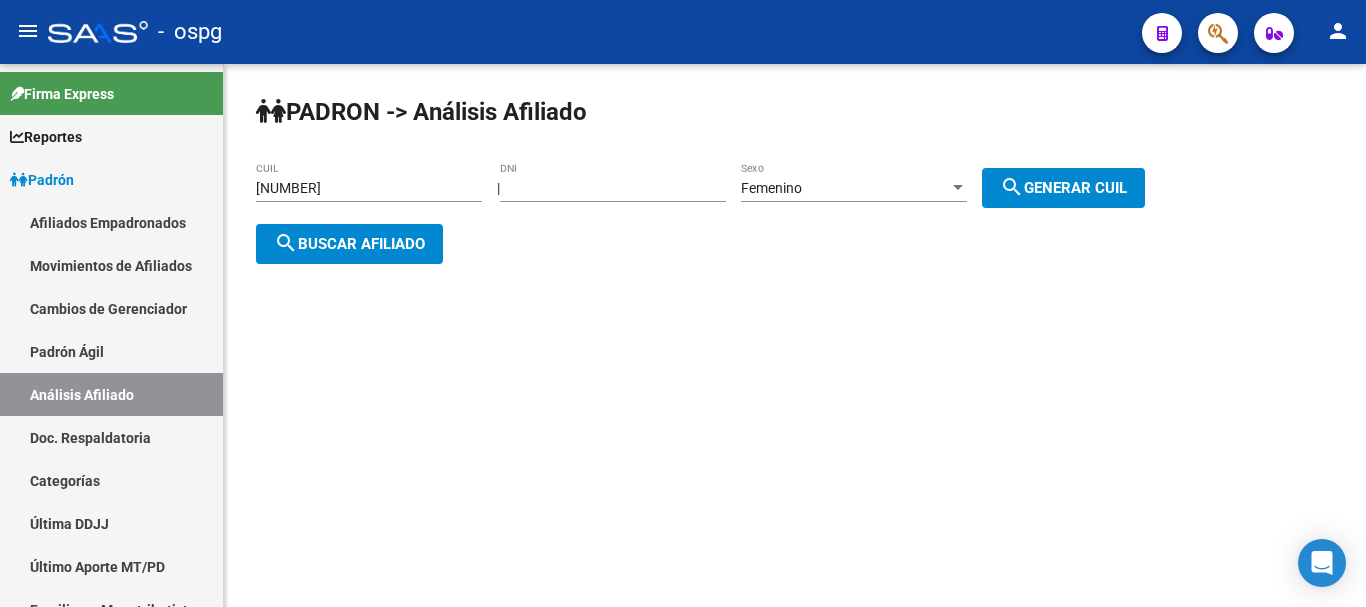 click on "search  Buscar afiliado" 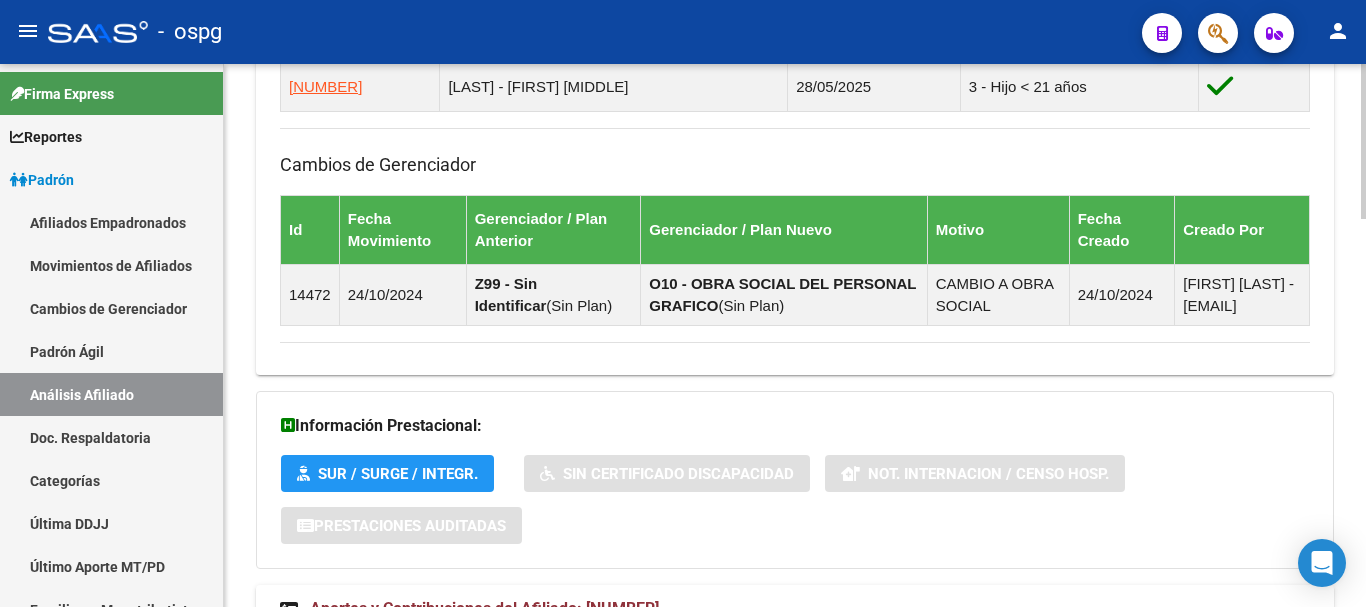 scroll, scrollTop: 1363, scrollLeft: 0, axis: vertical 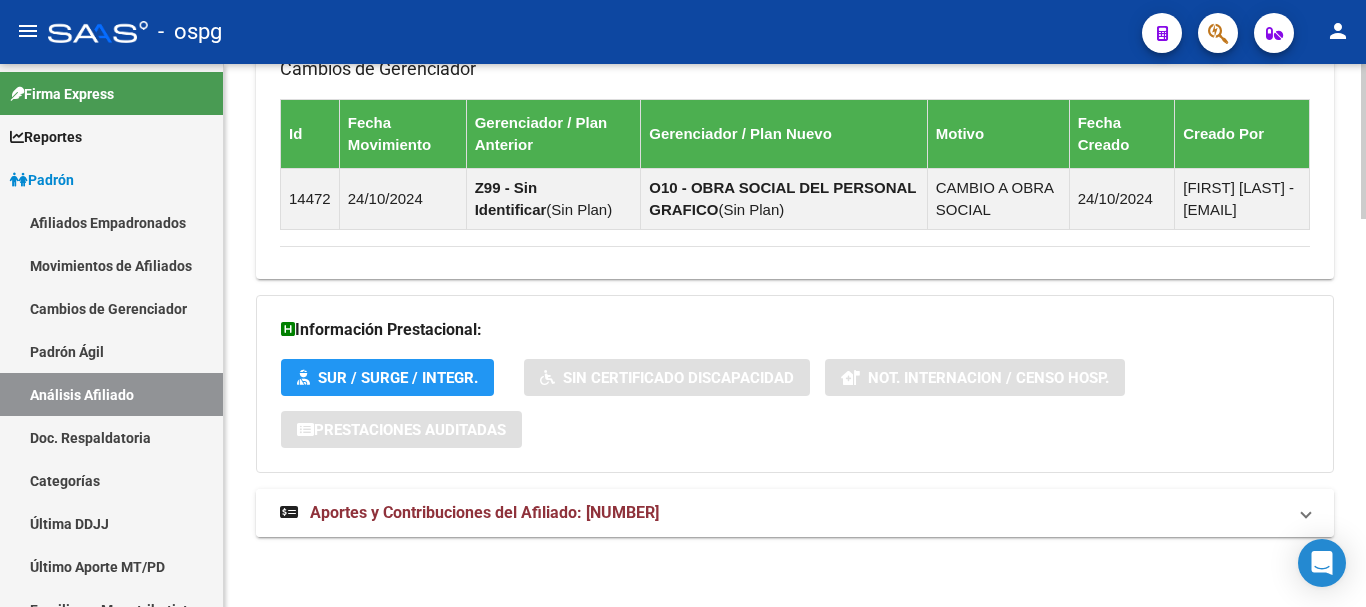 click on "Aportes y Contribuciones del Afiliado: [NUMBER]" at bounding box center (484, 512) 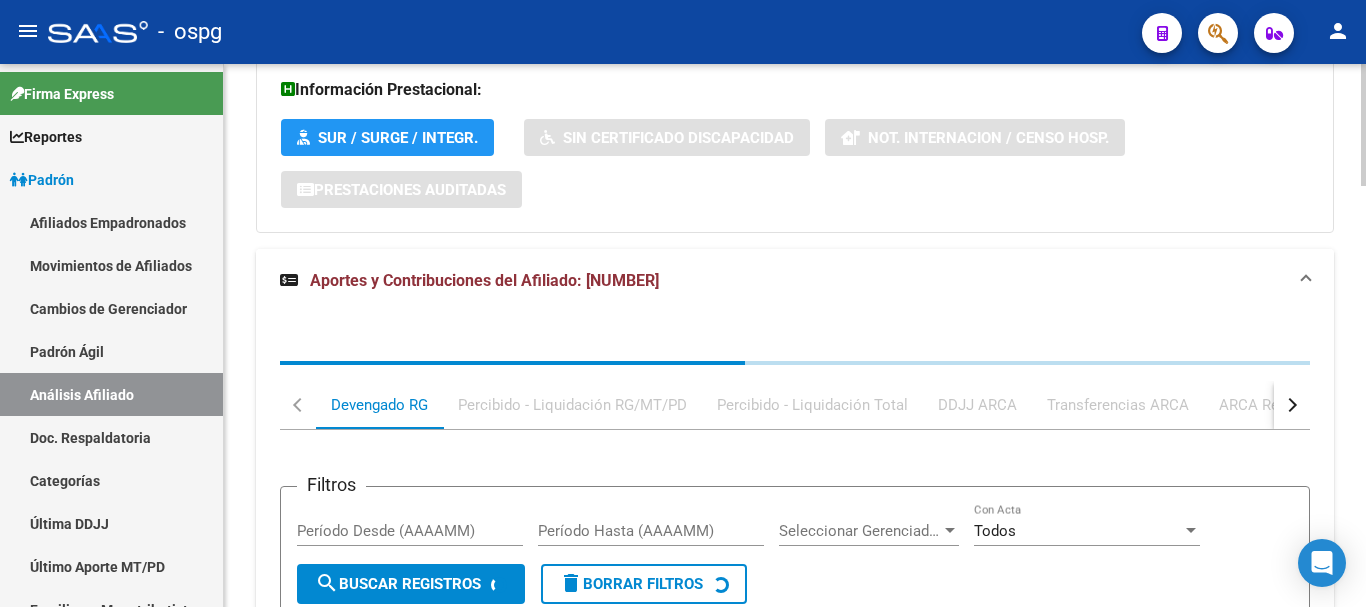 scroll, scrollTop: 1780, scrollLeft: 0, axis: vertical 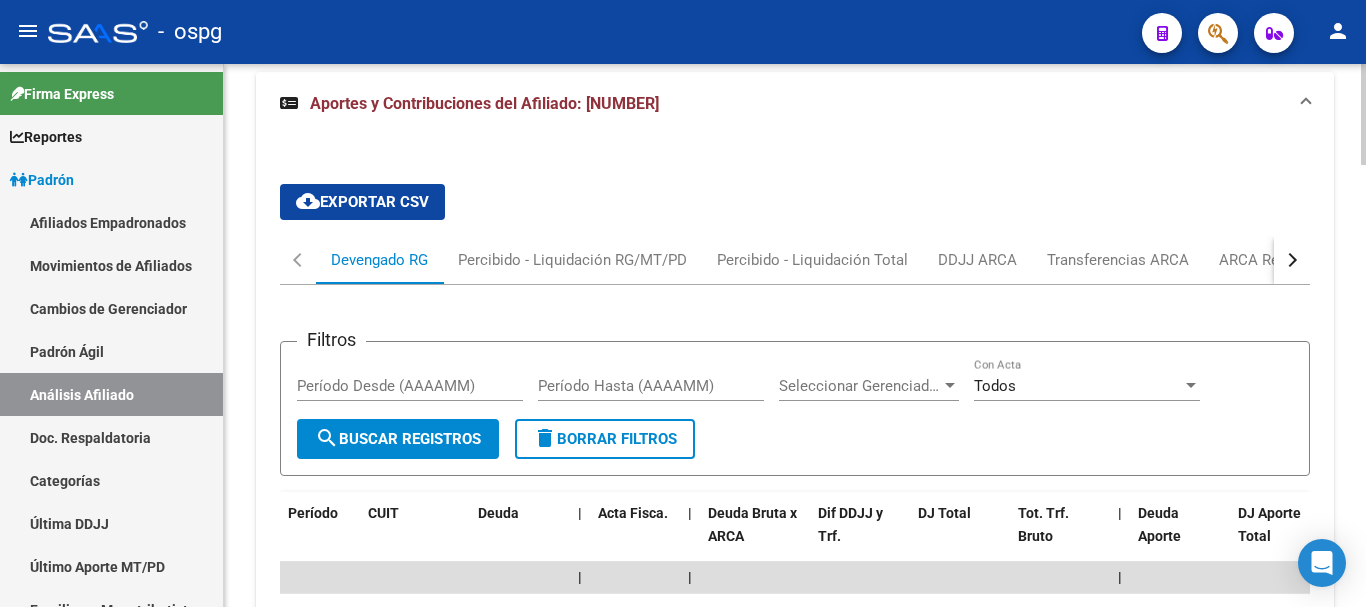 click at bounding box center (1292, 260) 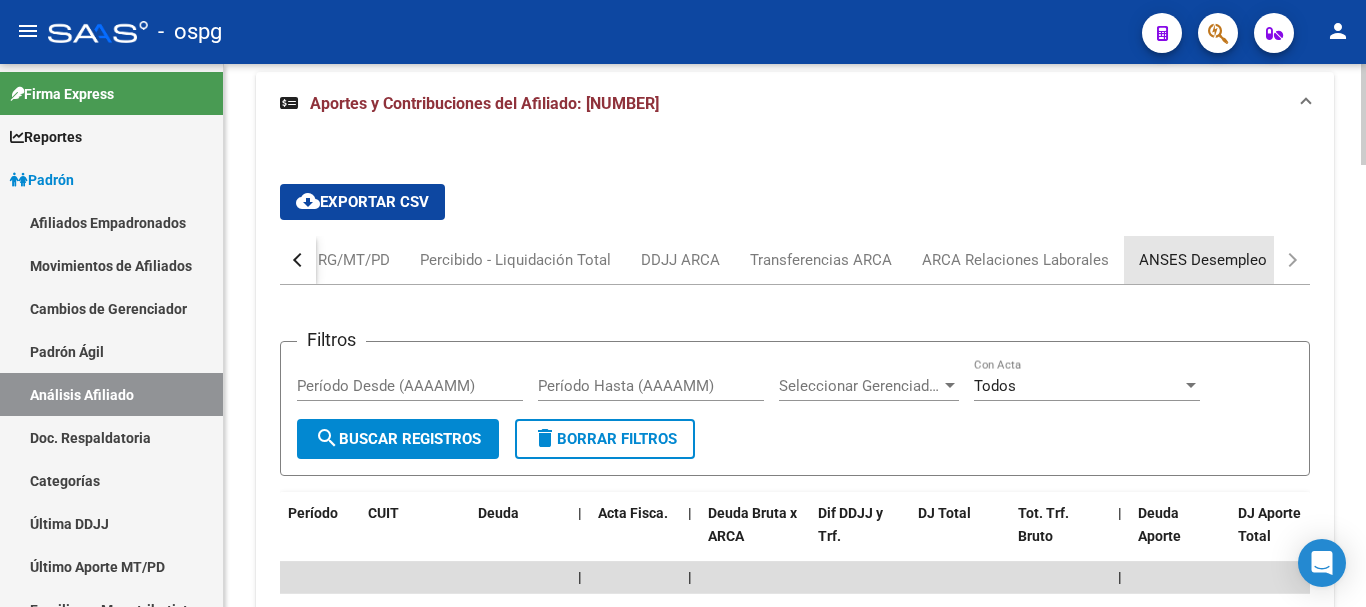 click on "ANSES Desempleo" at bounding box center [1203, 260] 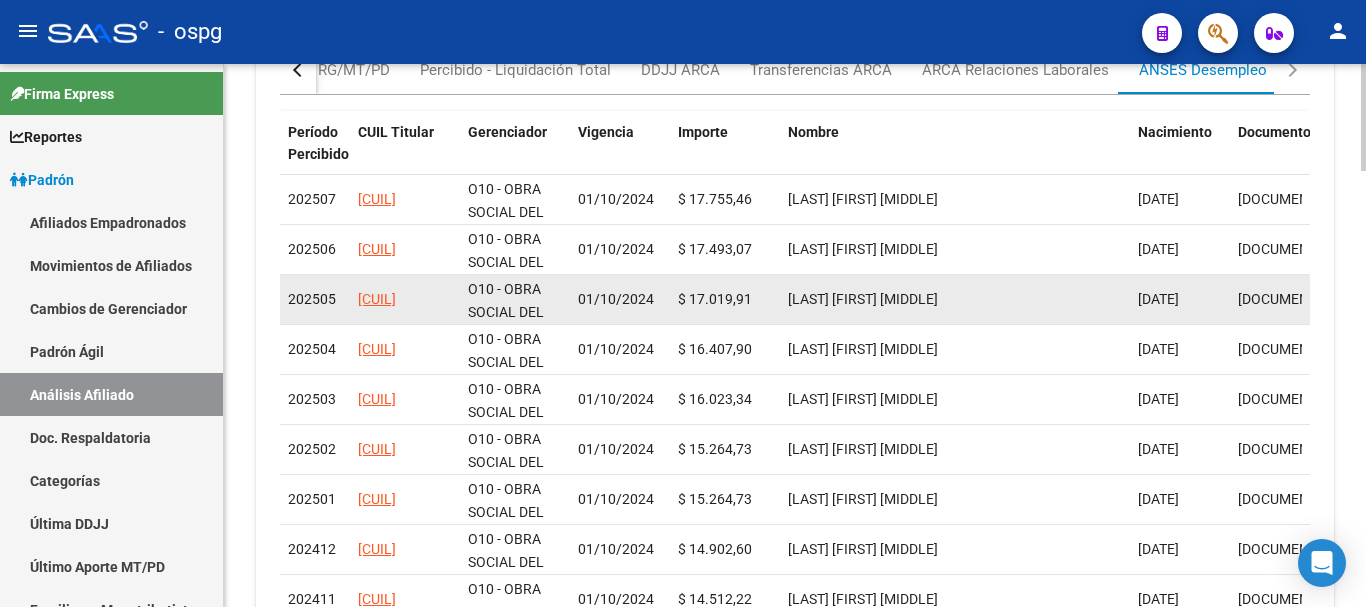 scroll, scrollTop: 1980, scrollLeft: 0, axis: vertical 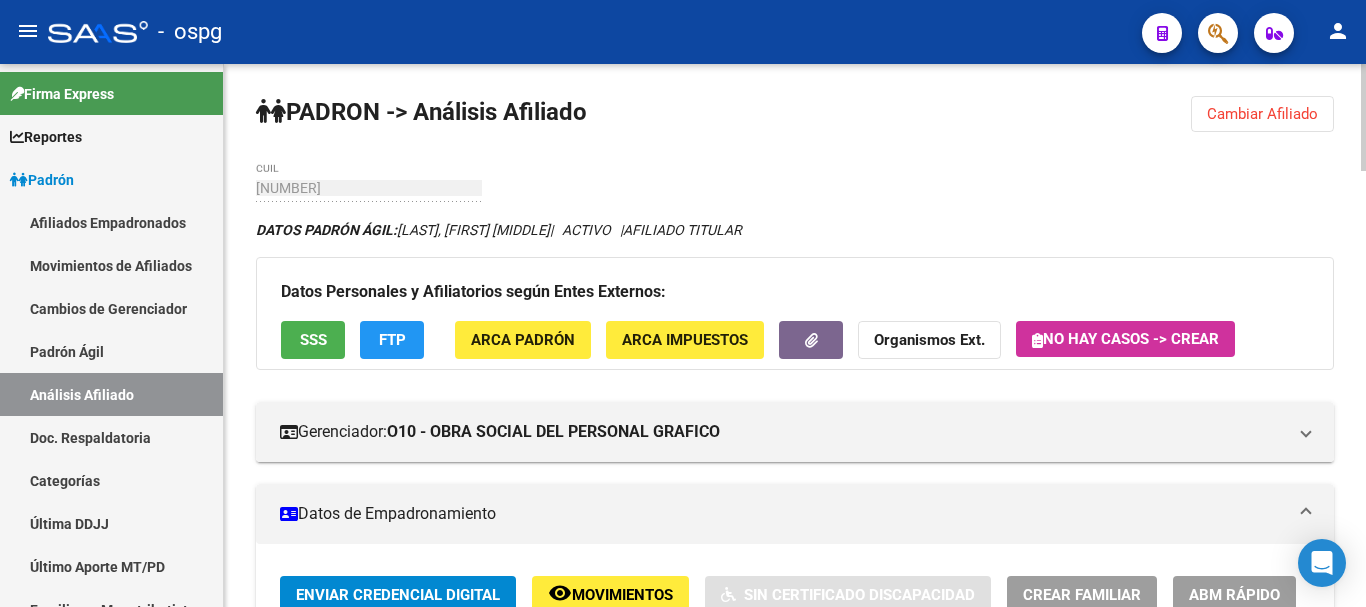 click 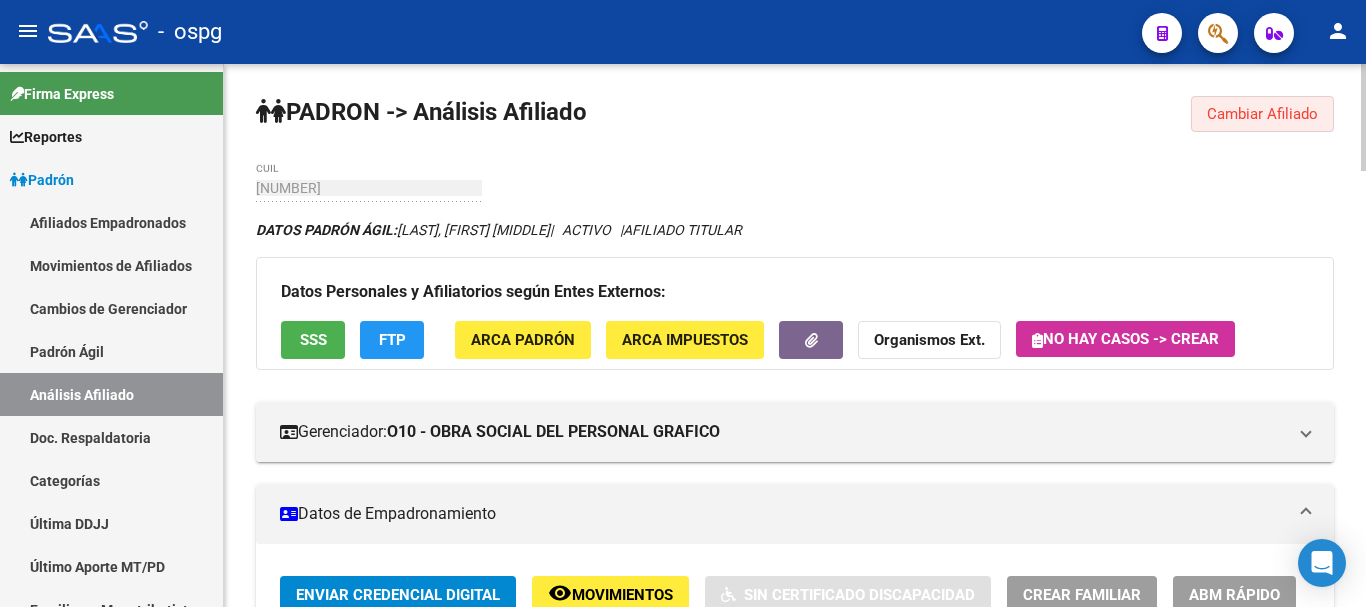 click on "Cambiar Afiliado" 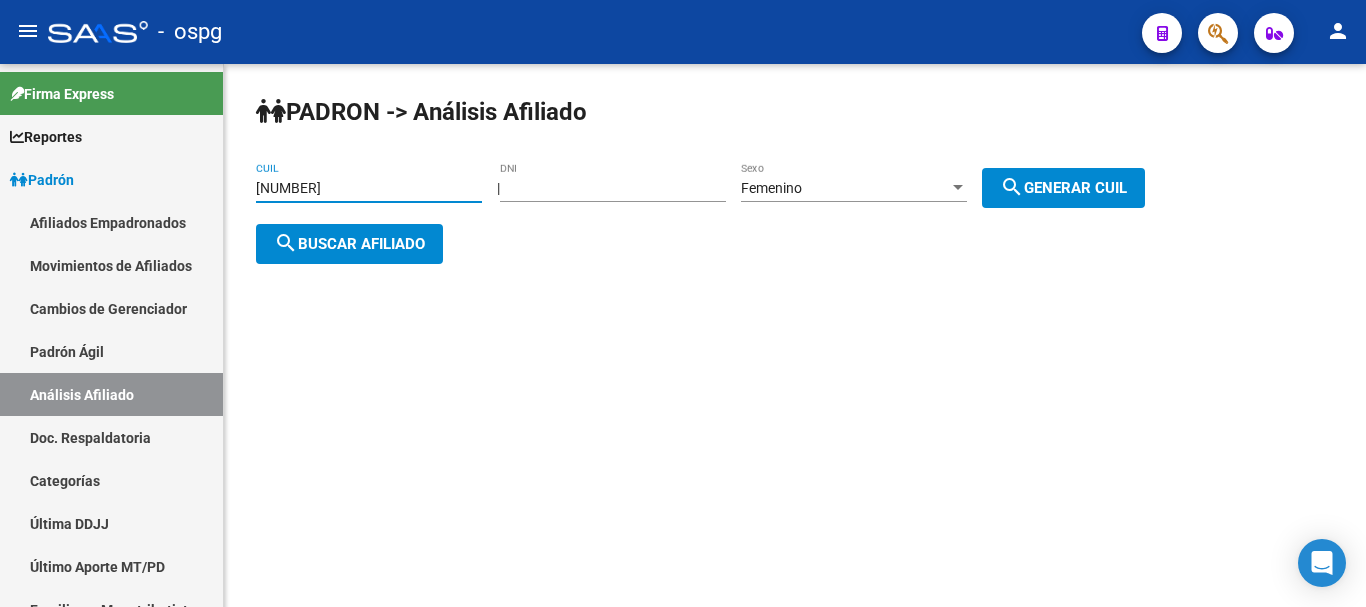 click on "[NUMBER]" at bounding box center (369, 188) 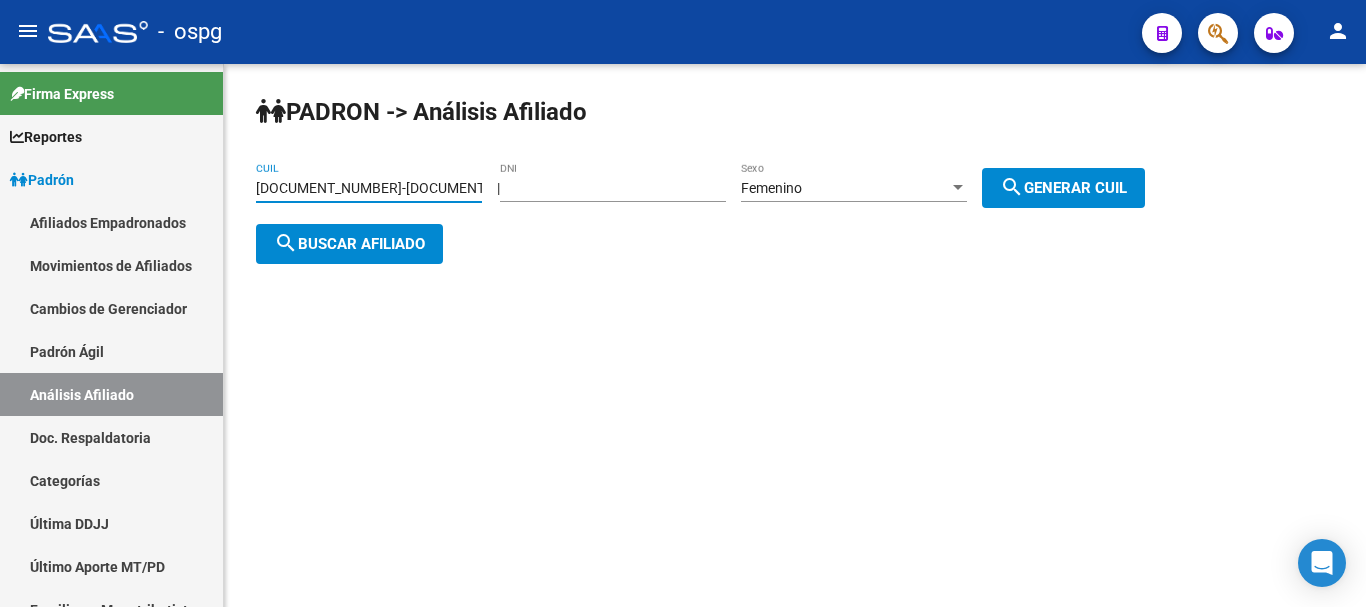 click on "search  Buscar afiliado" 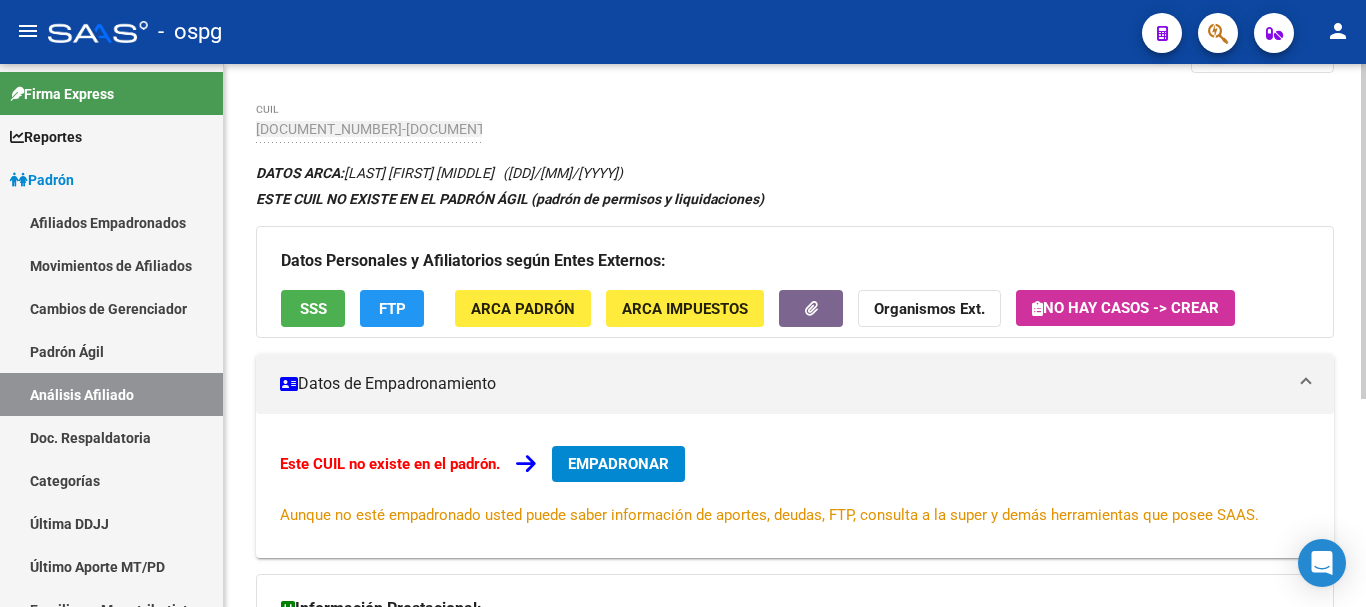 scroll, scrollTop: 0, scrollLeft: 0, axis: both 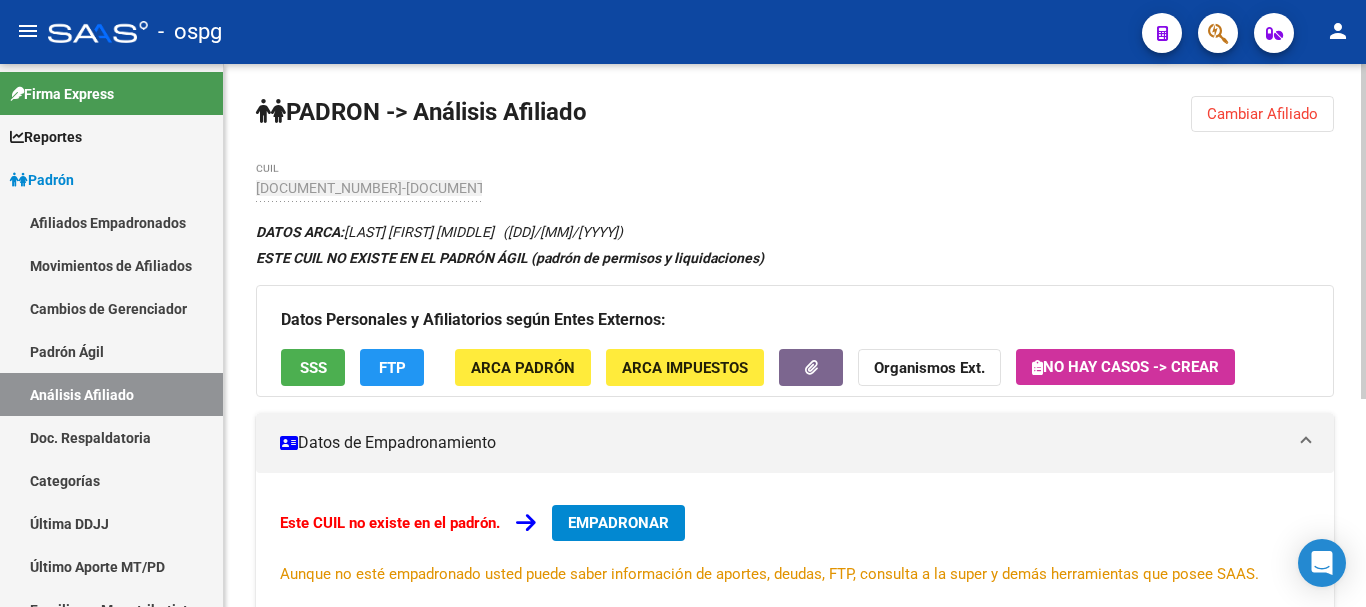 drag, startPoint x: 1213, startPoint y: 109, endPoint x: 1138, endPoint y: 127, distance: 77.12976 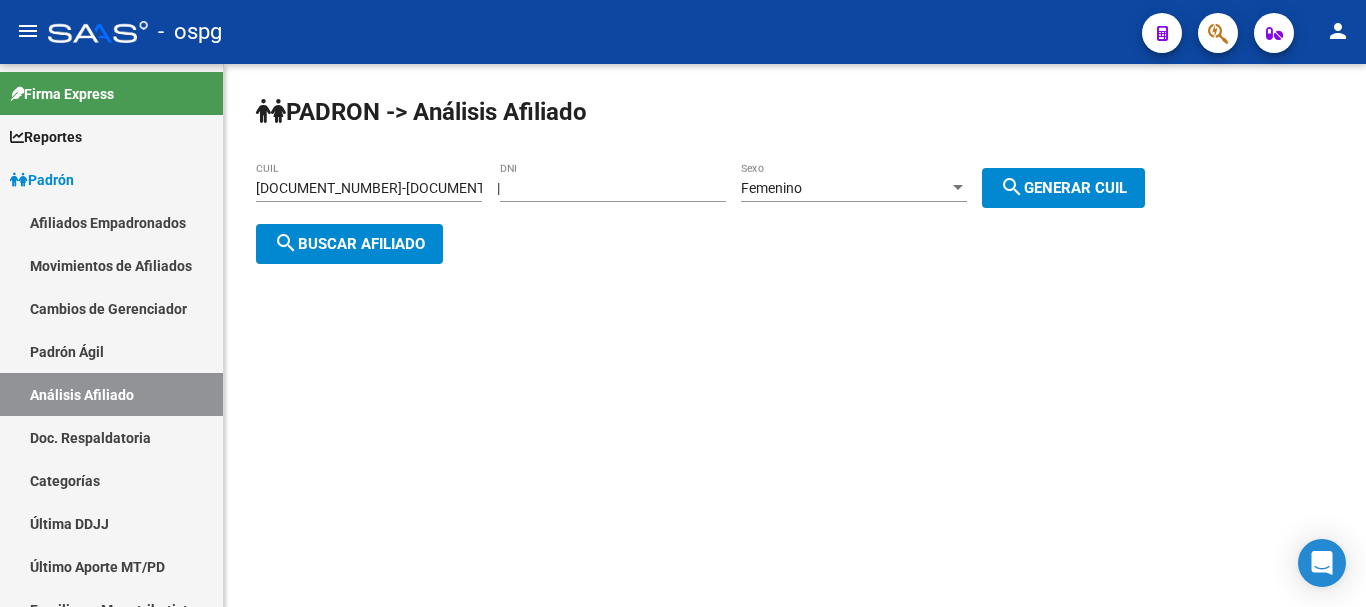 click on "[NUMBER] CUIL" 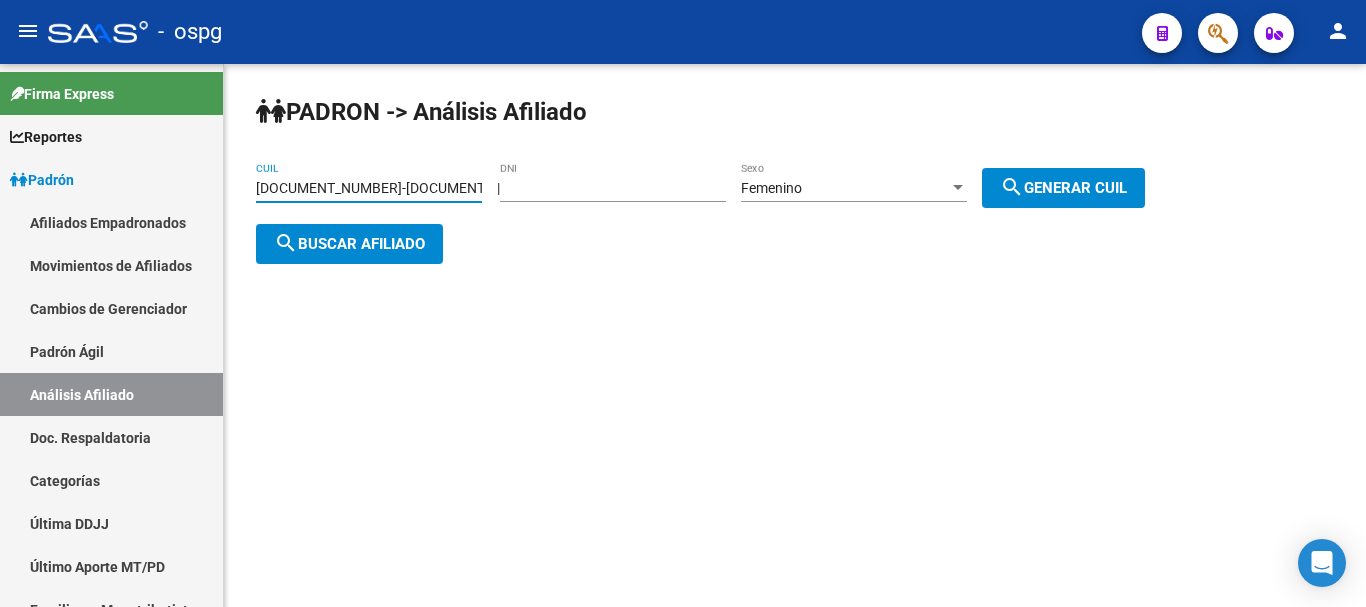 click on "[DOCUMENT_NUMBER]-[DOCUMENT_NUMBER]-[DOCUMENT_NUMBER]" at bounding box center (369, 188) 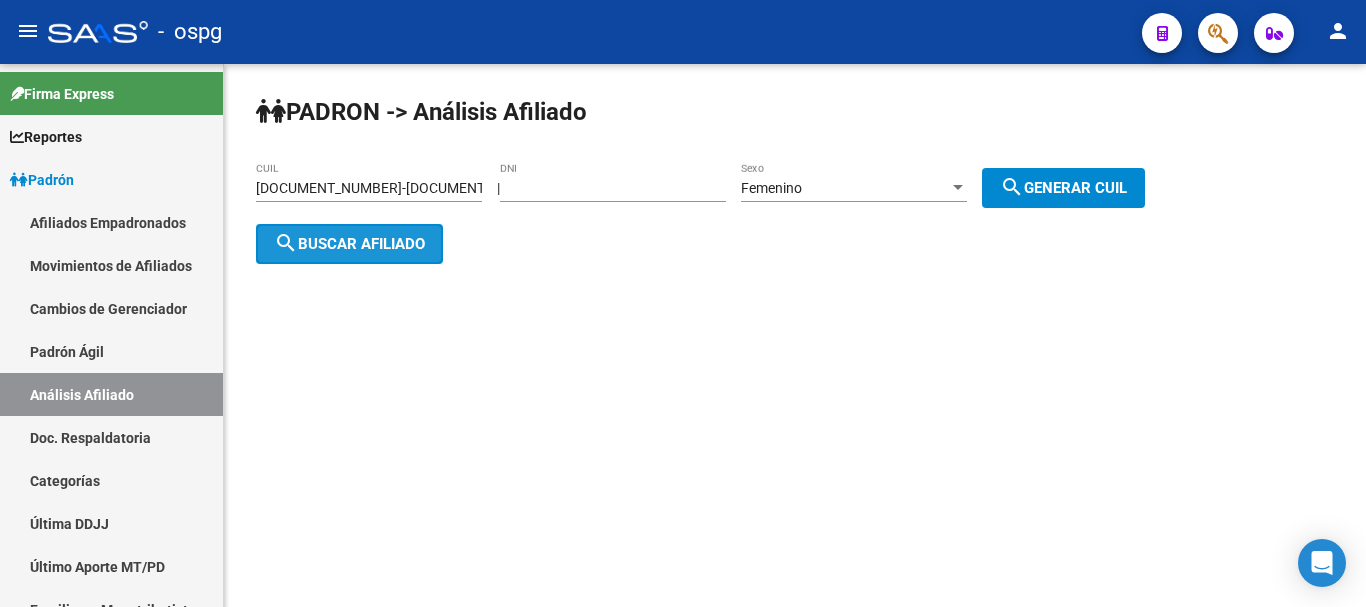 click on "search  Buscar afiliado" 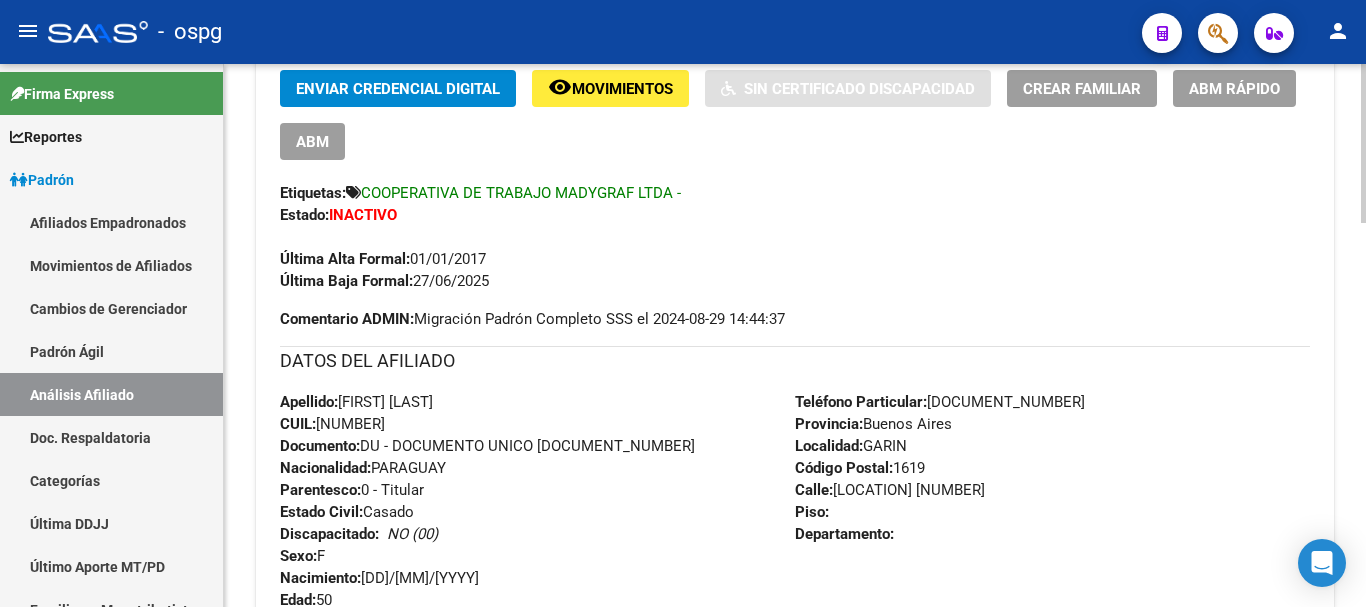 scroll, scrollTop: 410, scrollLeft: 0, axis: vertical 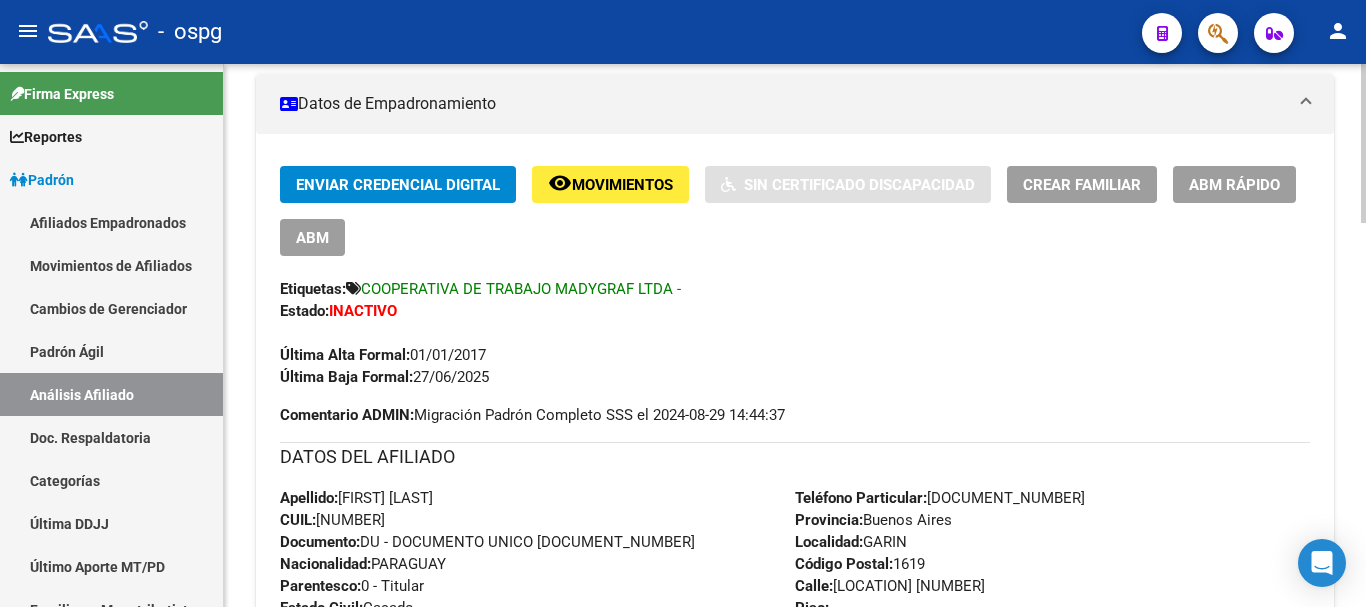 click on "INACTIVO" at bounding box center (363, 311) 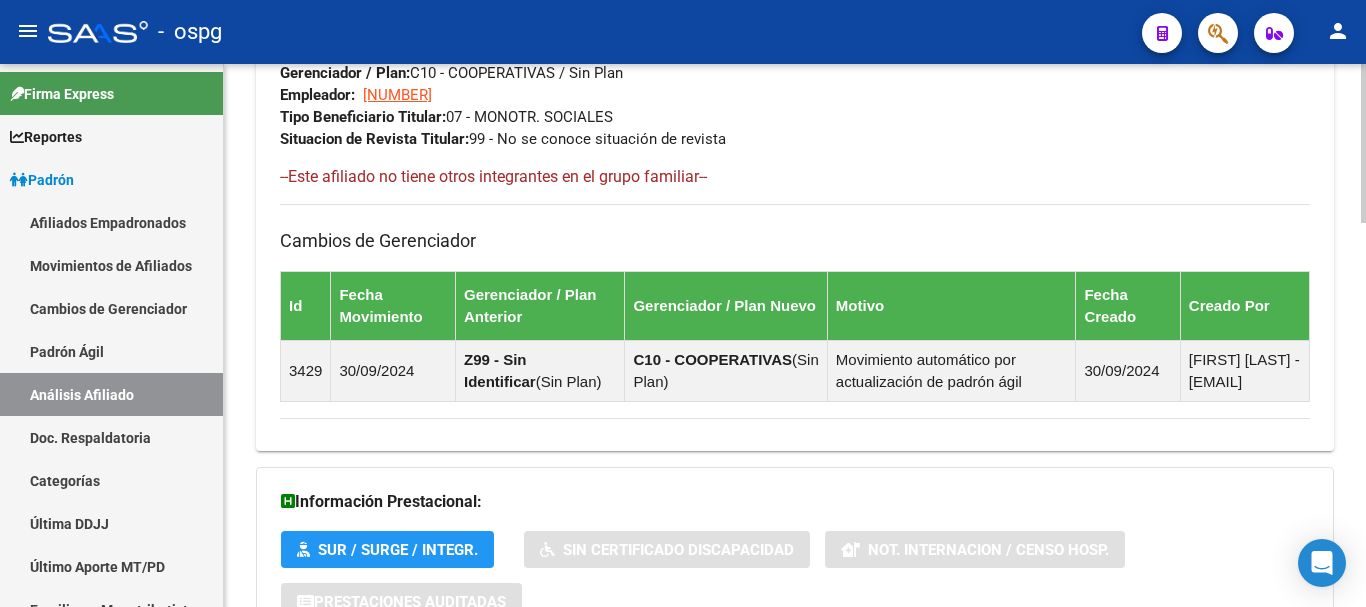 scroll, scrollTop: 1310, scrollLeft: 0, axis: vertical 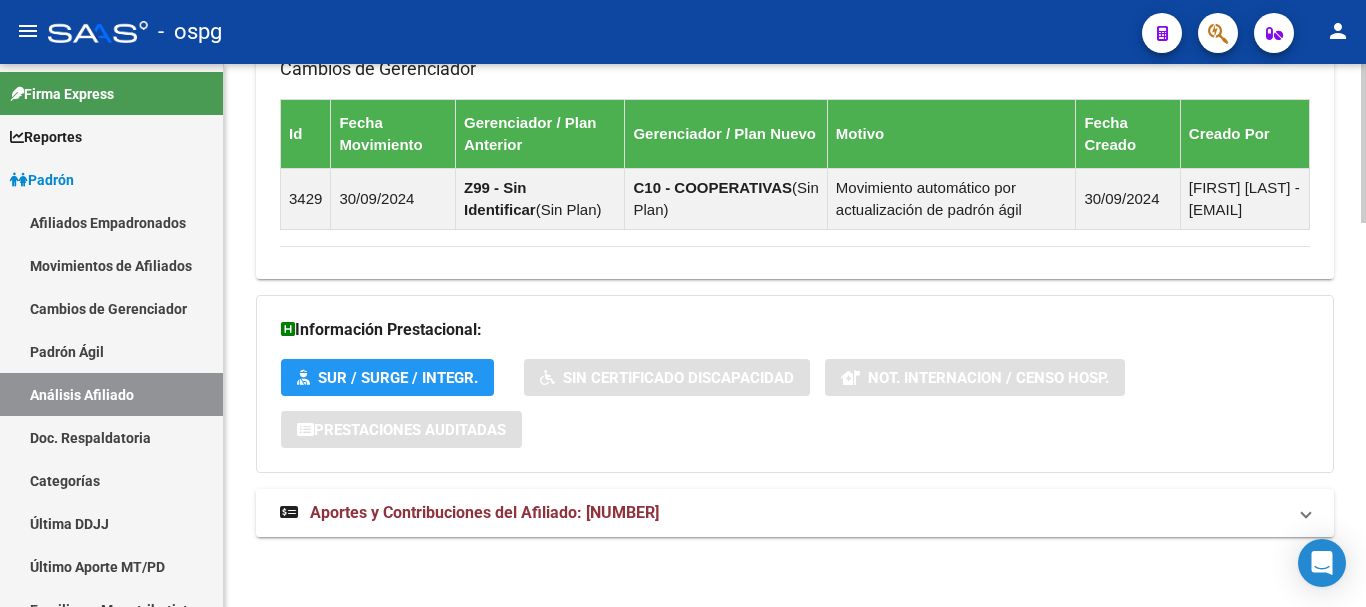 click on "Aportes y Contribuciones del Afiliado: [NUMBER]" at bounding box center [795, 513] 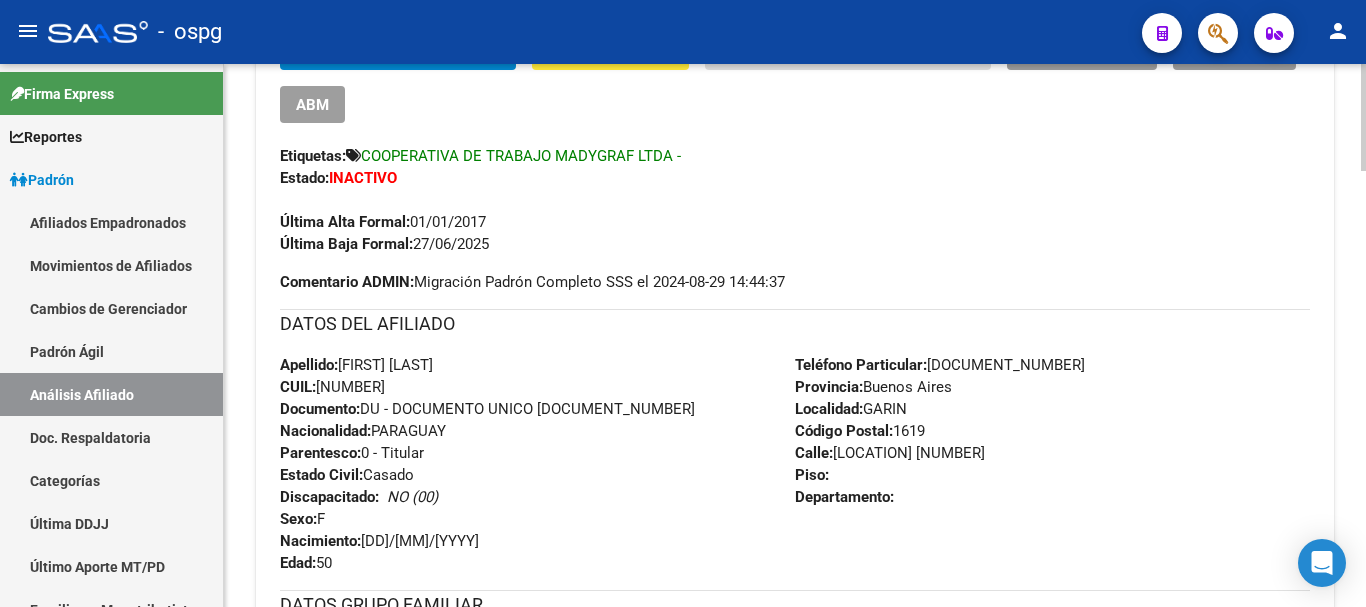scroll, scrollTop: 510, scrollLeft: 0, axis: vertical 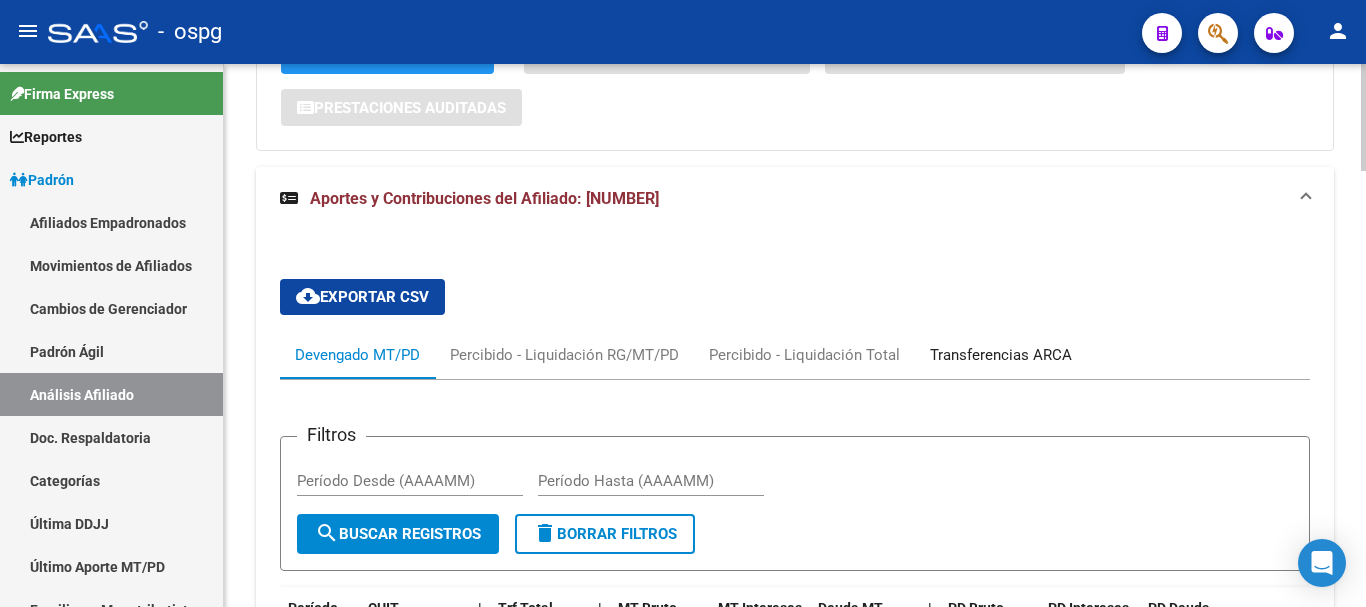 click on "Transferencias ARCA" at bounding box center [1001, 355] 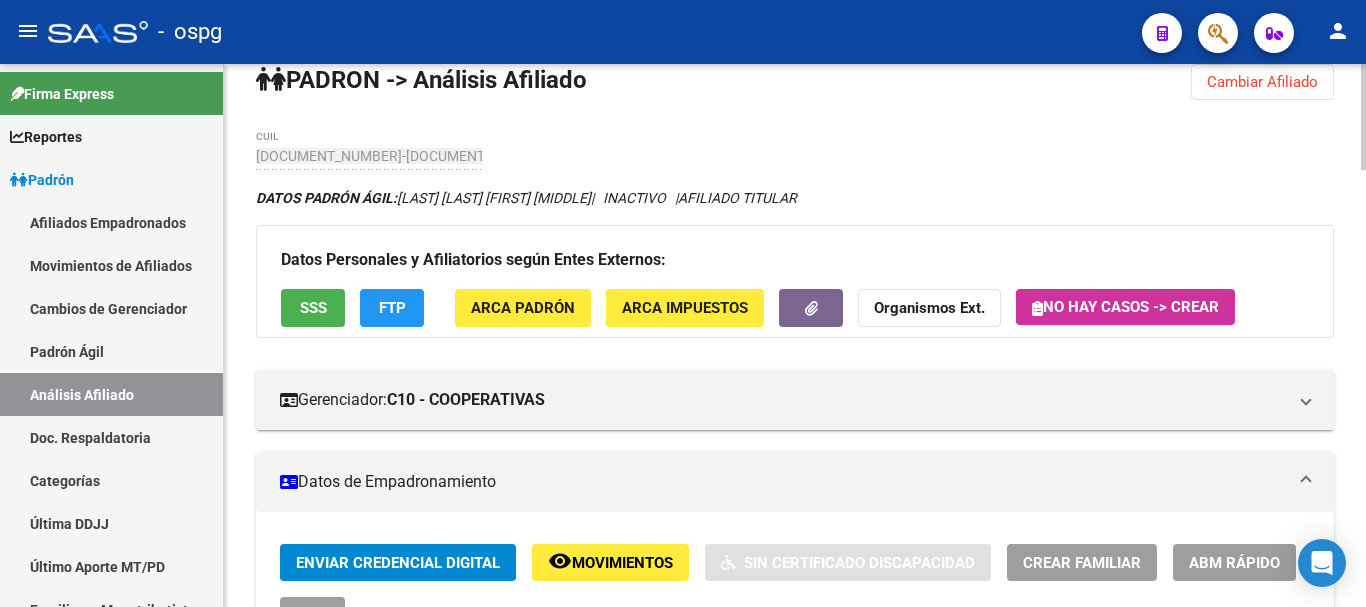 scroll, scrollTop: 0, scrollLeft: 0, axis: both 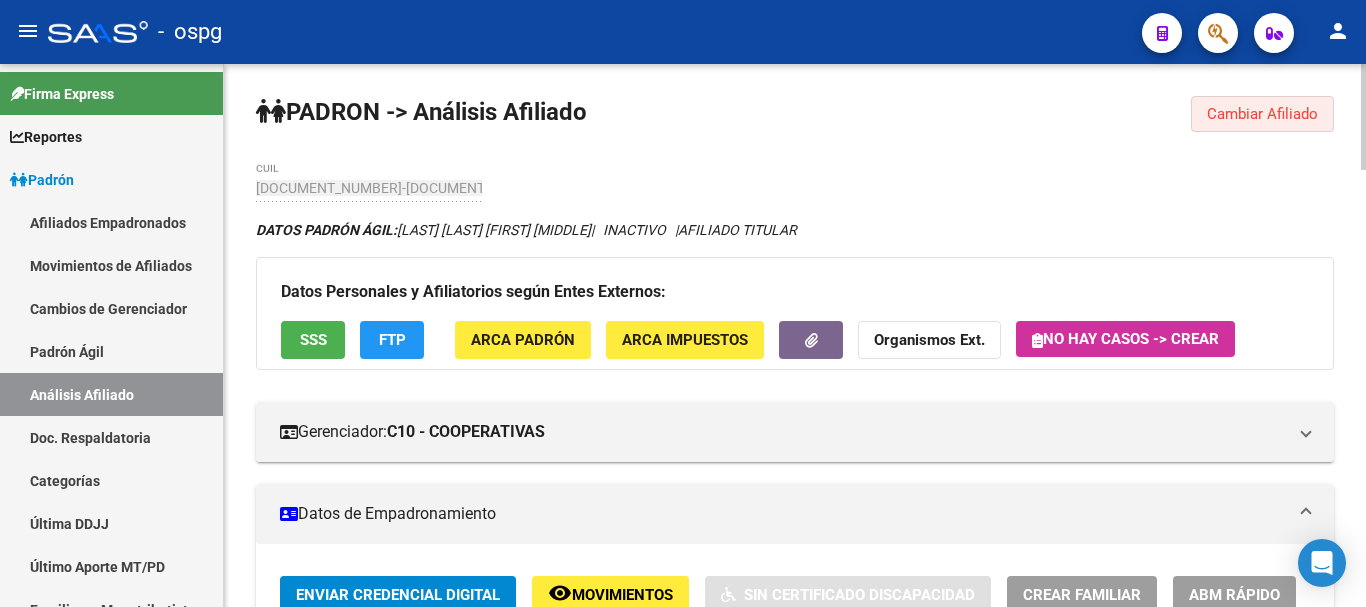 click on "Cambiar Afiliado" 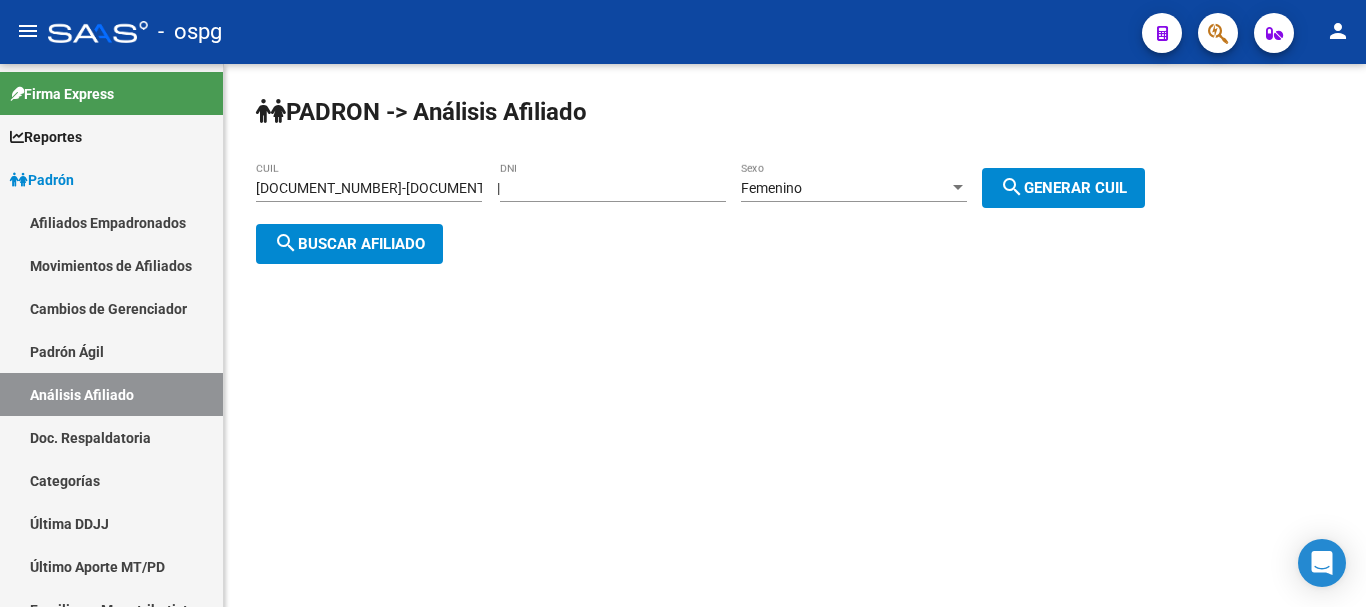 click on "[DOCUMENT_NUMBER]-[DOCUMENT_NUMBER]" at bounding box center [369, 188] 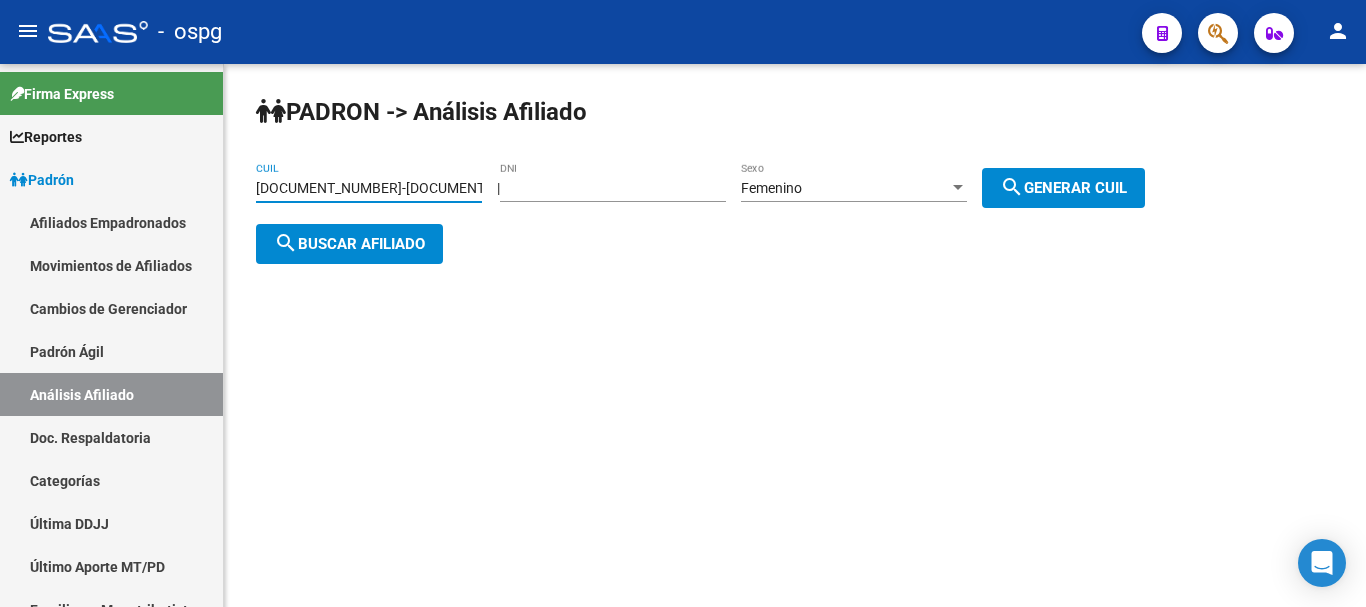 click on "[DOCUMENT_NUMBER]-[DOCUMENT_NUMBER]" at bounding box center [369, 188] 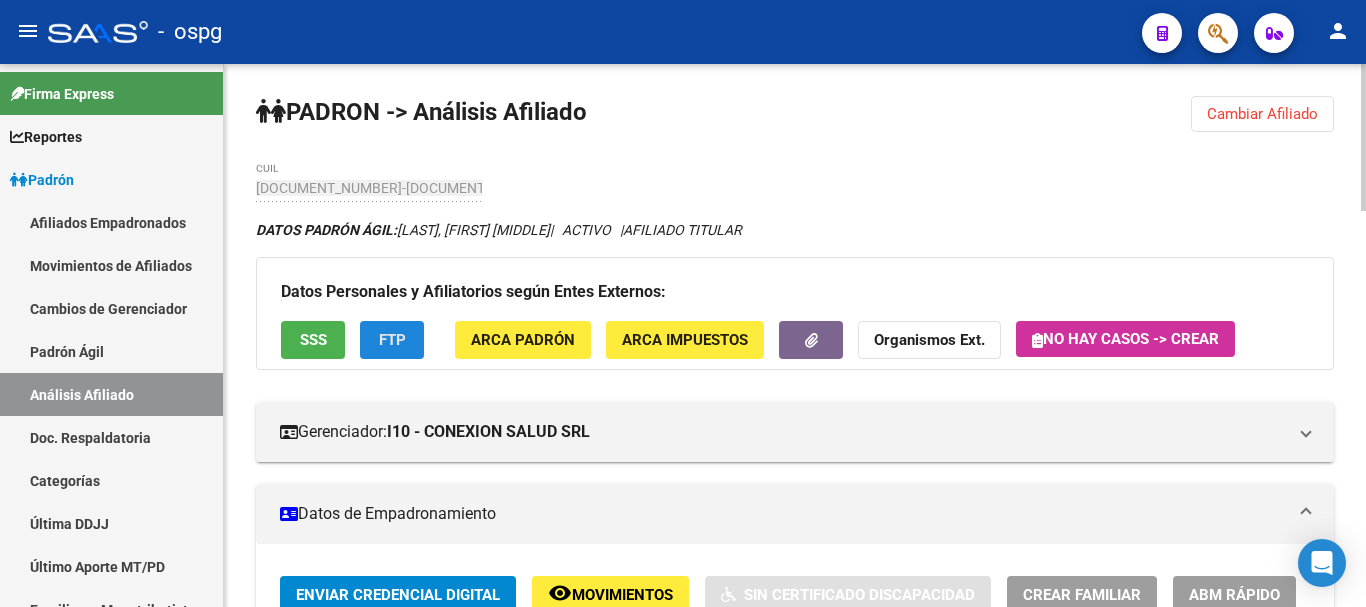 click on "FTP" 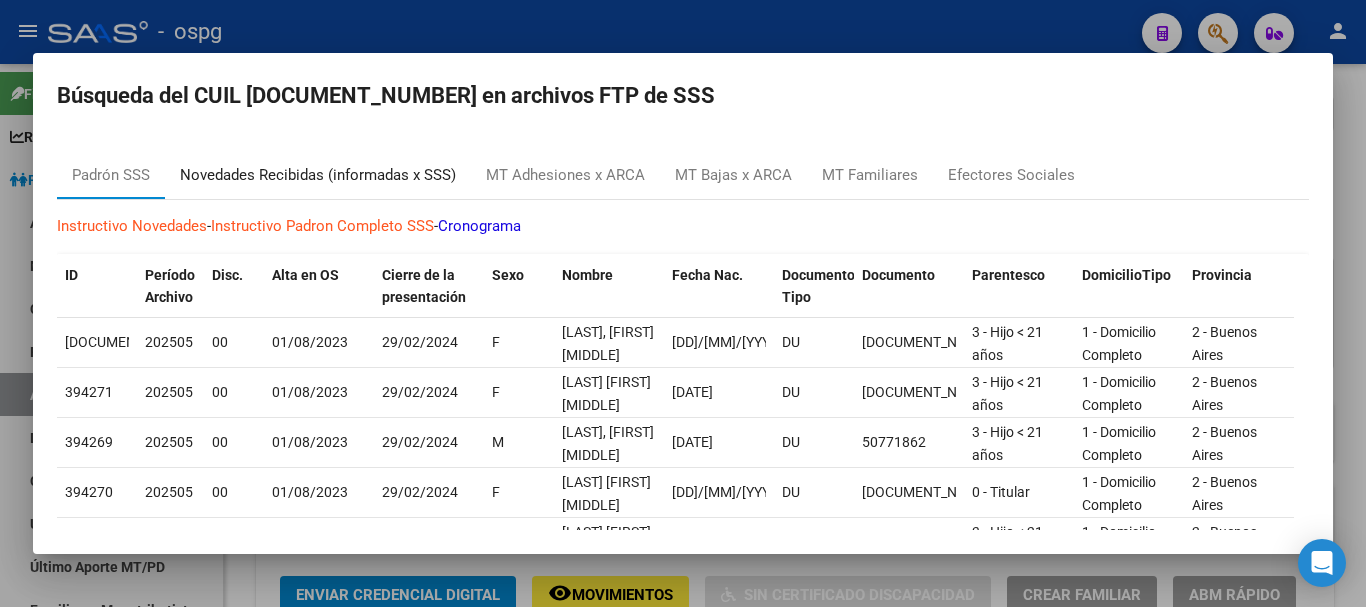 click on "Novedades Recibidas (informadas x SSS)" at bounding box center [318, 175] 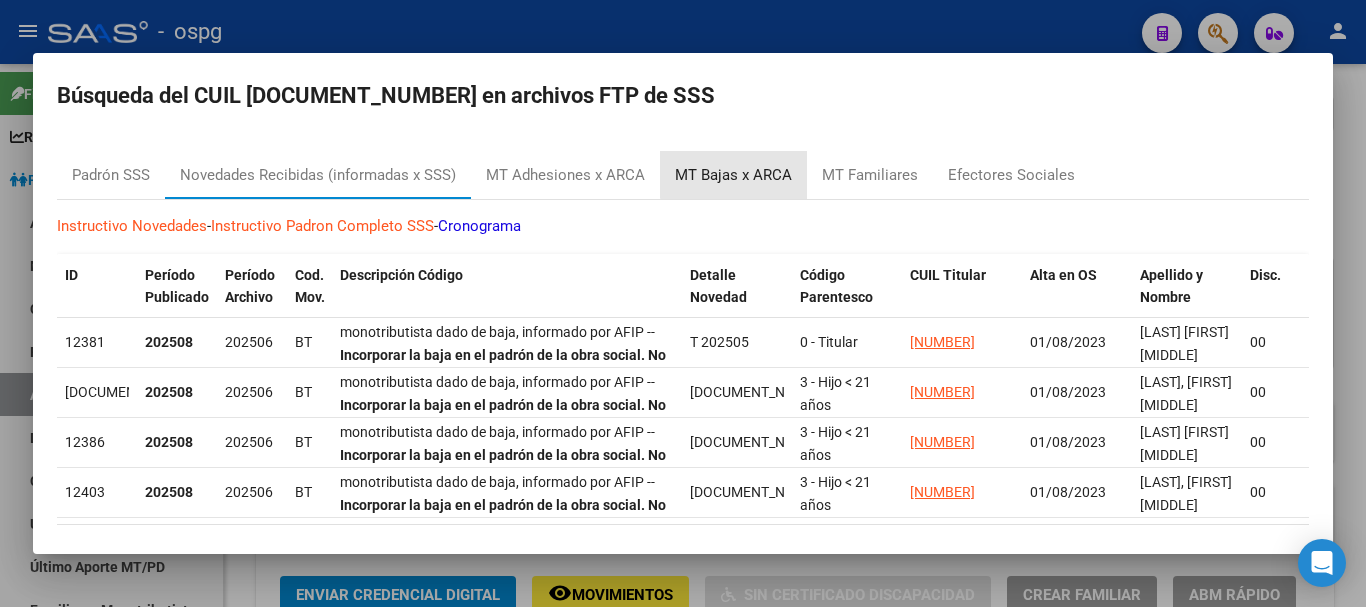 click on "MT Bajas x ARCA" at bounding box center (733, 175) 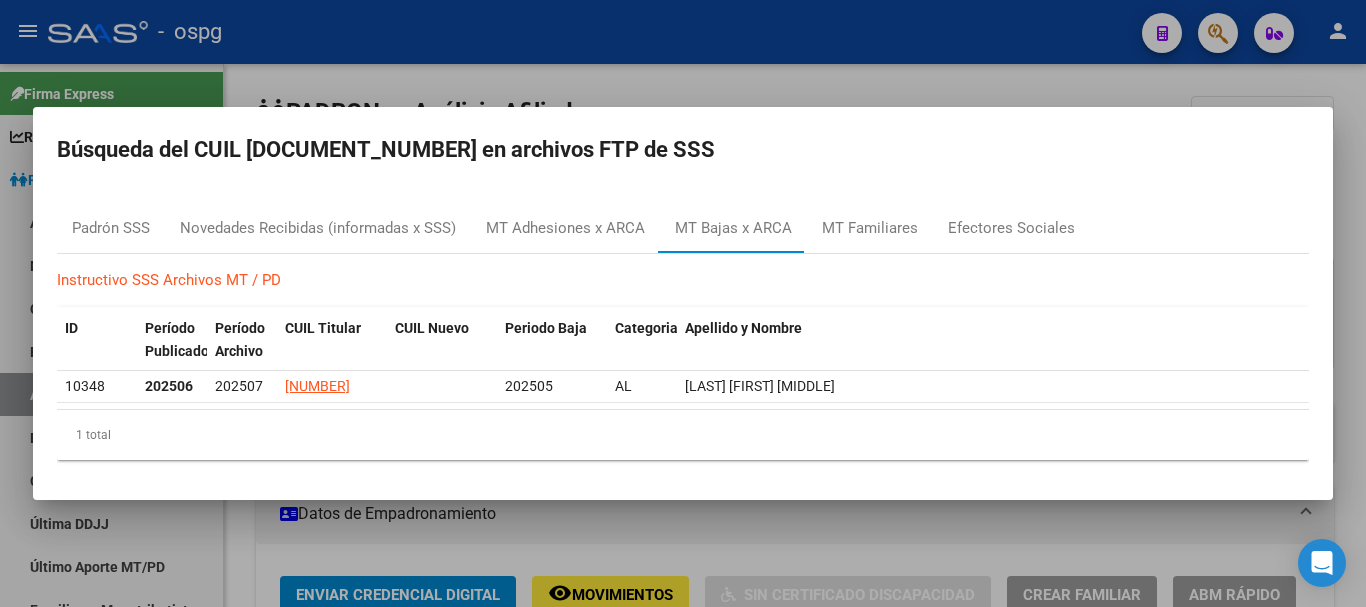 click at bounding box center (683, 303) 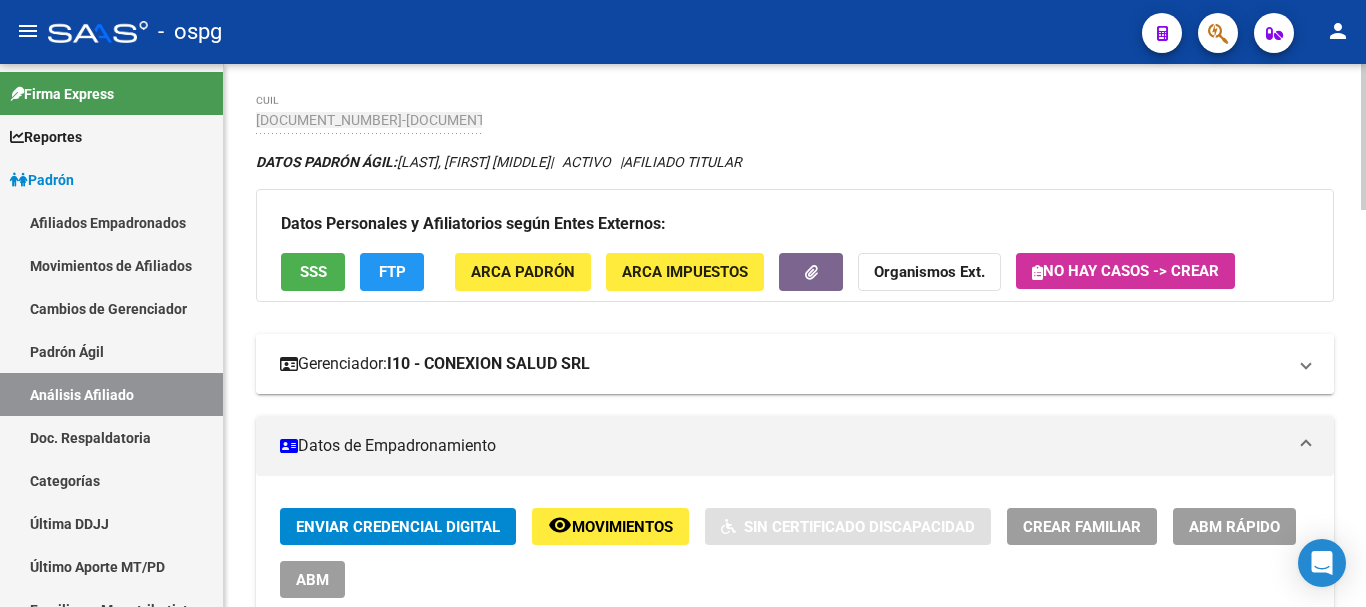scroll, scrollTop: 100, scrollLeft: 0, axis: vertical 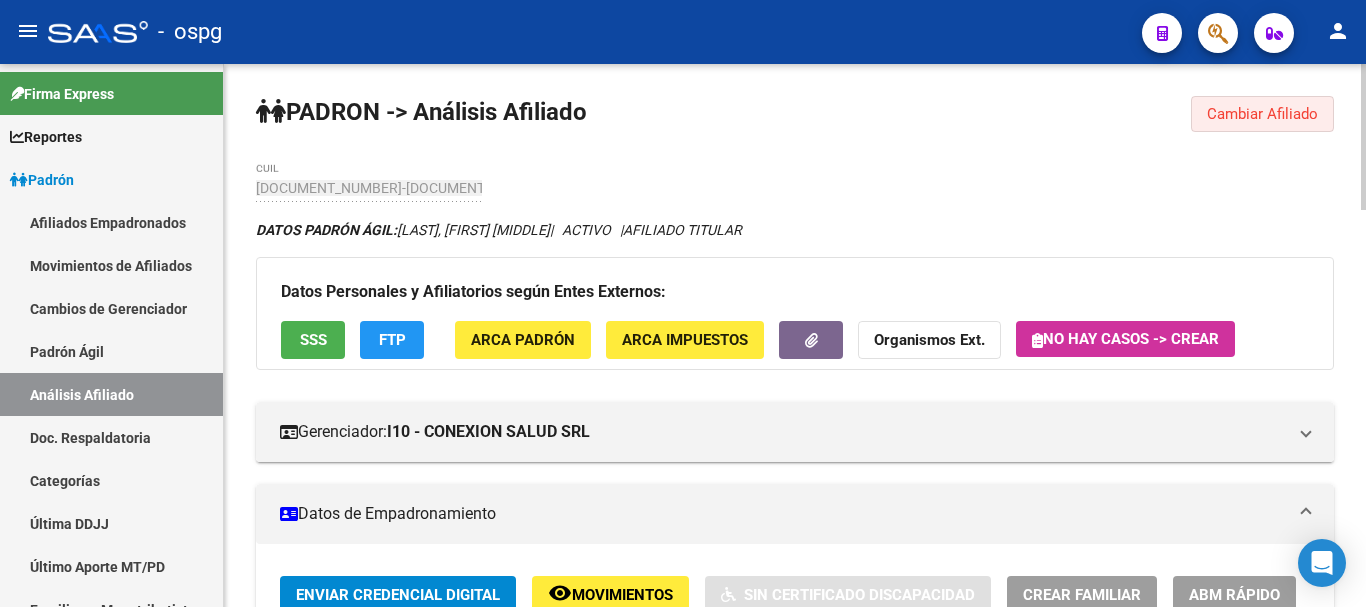click on "Cambiar Afiliado" 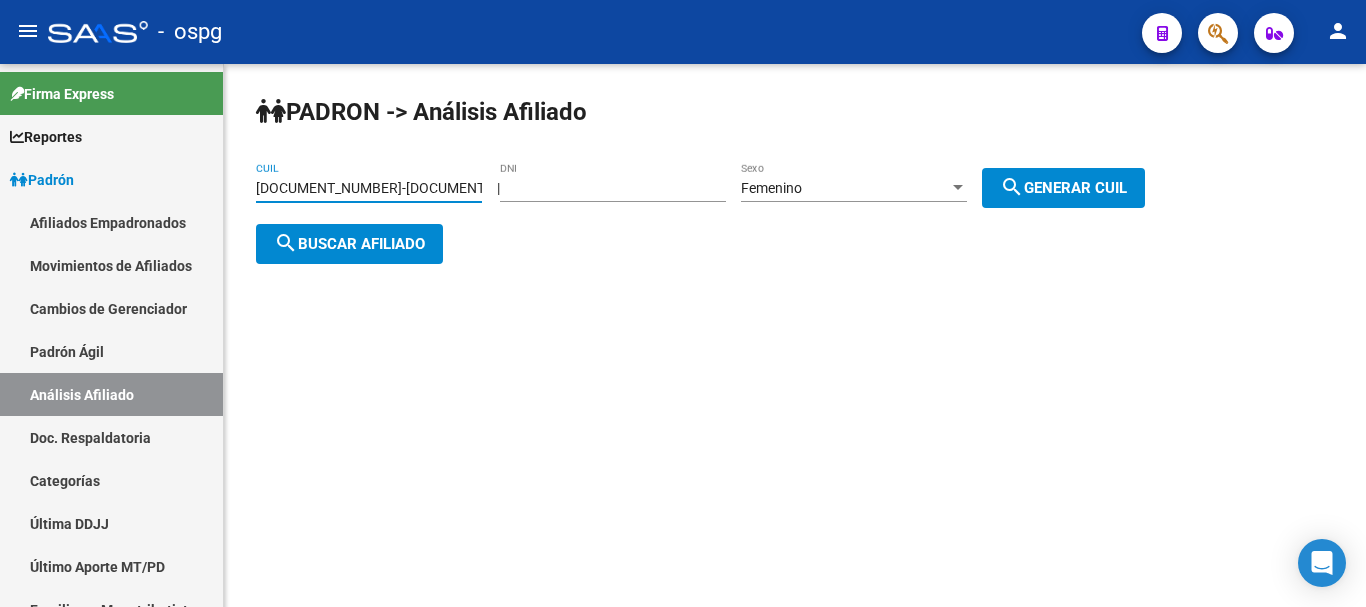 click on "[DOCUMENT_NUMBER]-[DOCUMENT_NUMBER]-[DOCUMENT_NUMBER]" at bounding box center [369, 188] 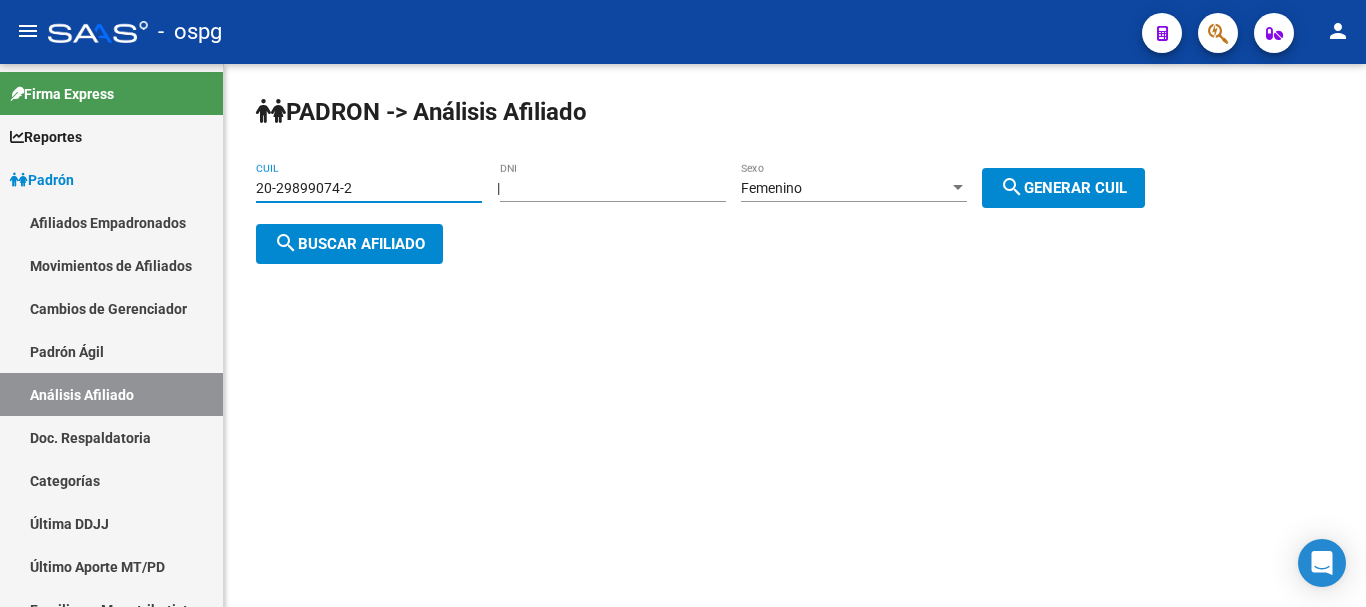 type on "20-29899074-2" 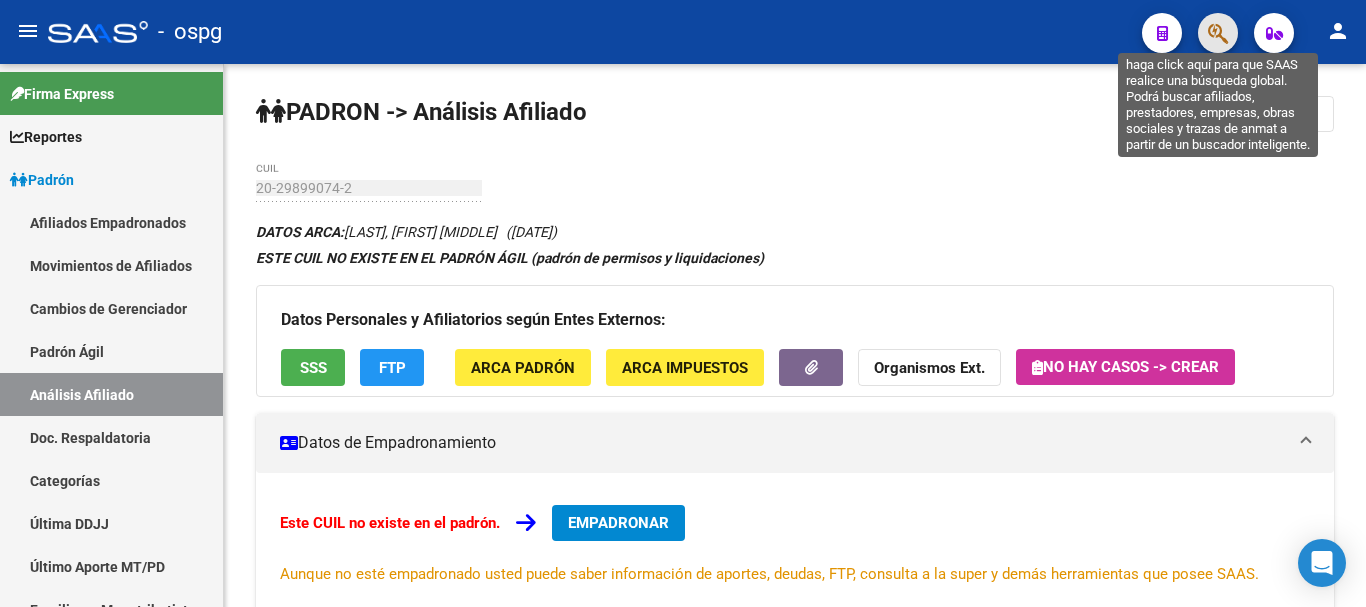 click 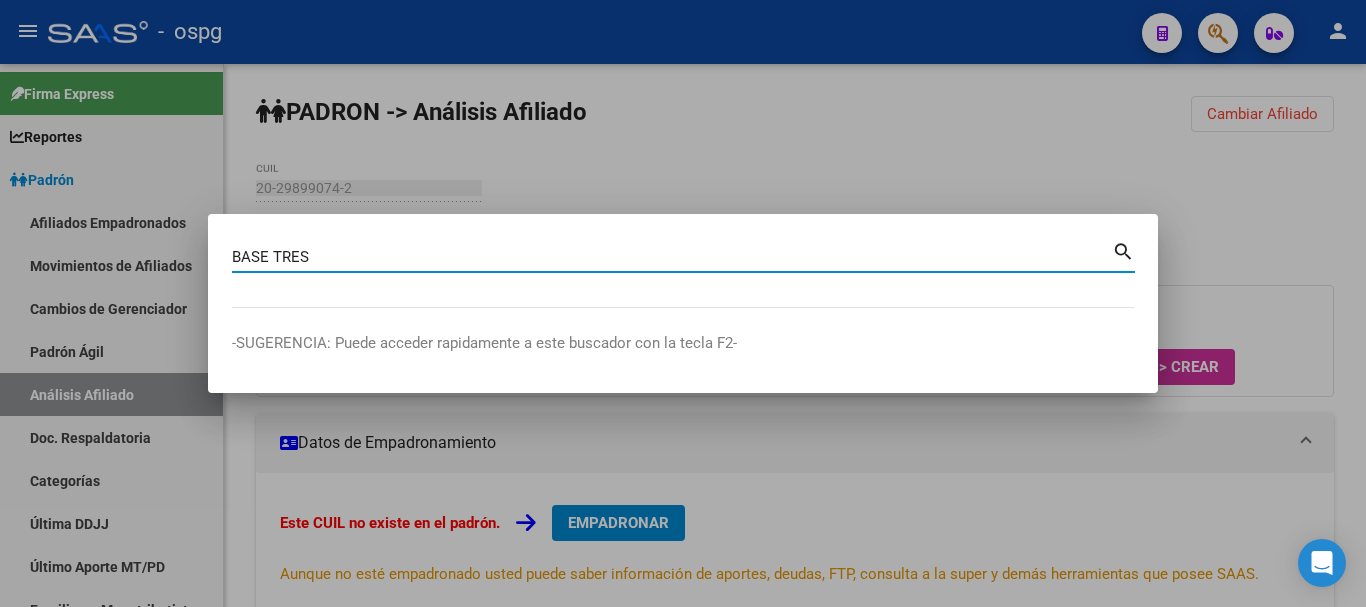 type on "BASE TRES" 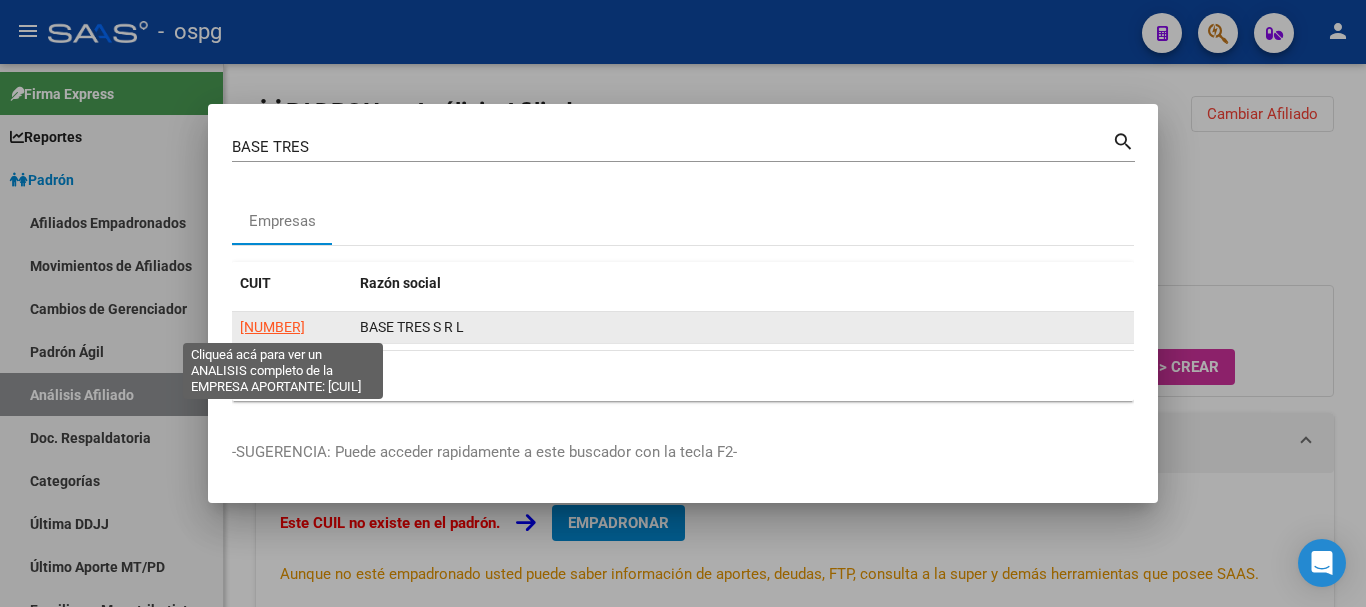 click on "[NUMBER]" 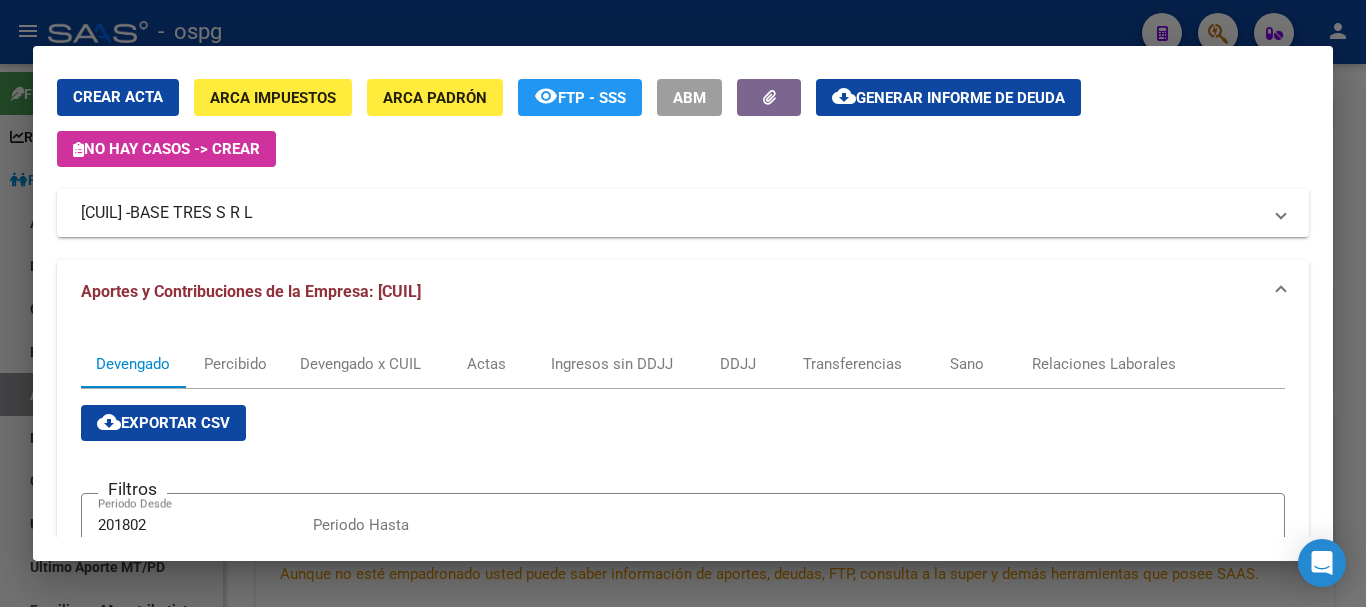 scroll, scrollTop: 0, scrollLeft: 0, axis: both 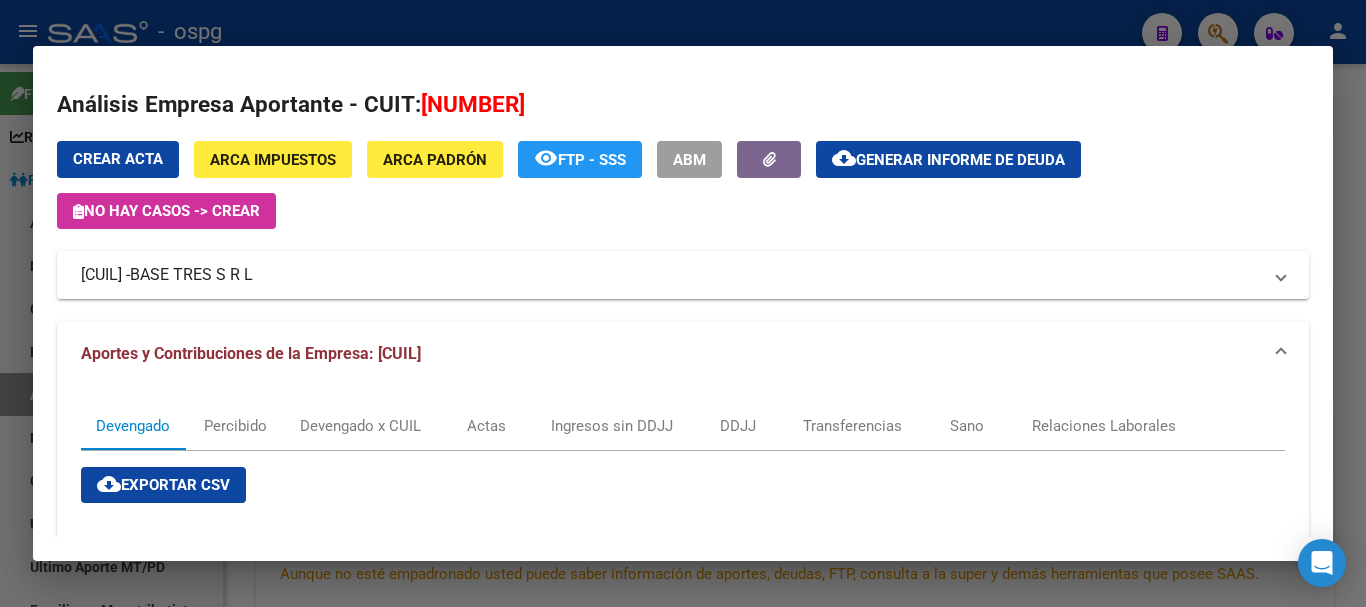 click at bounding box center (683, 303) 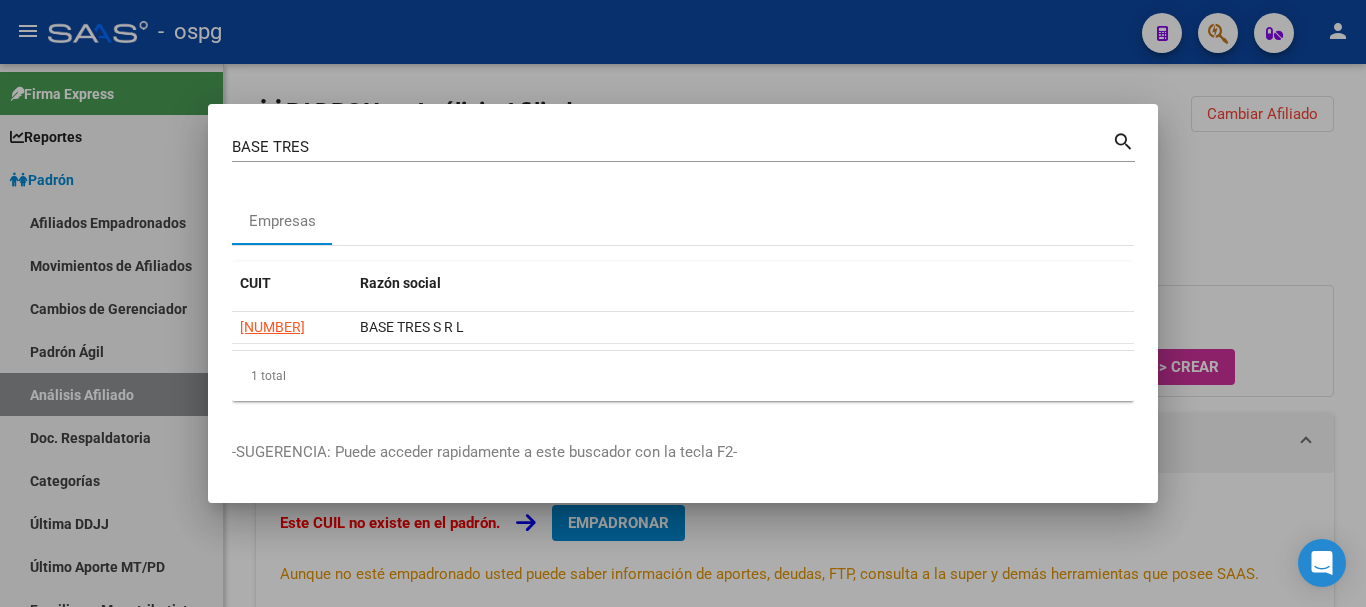 click at bounding box center (683, 303) 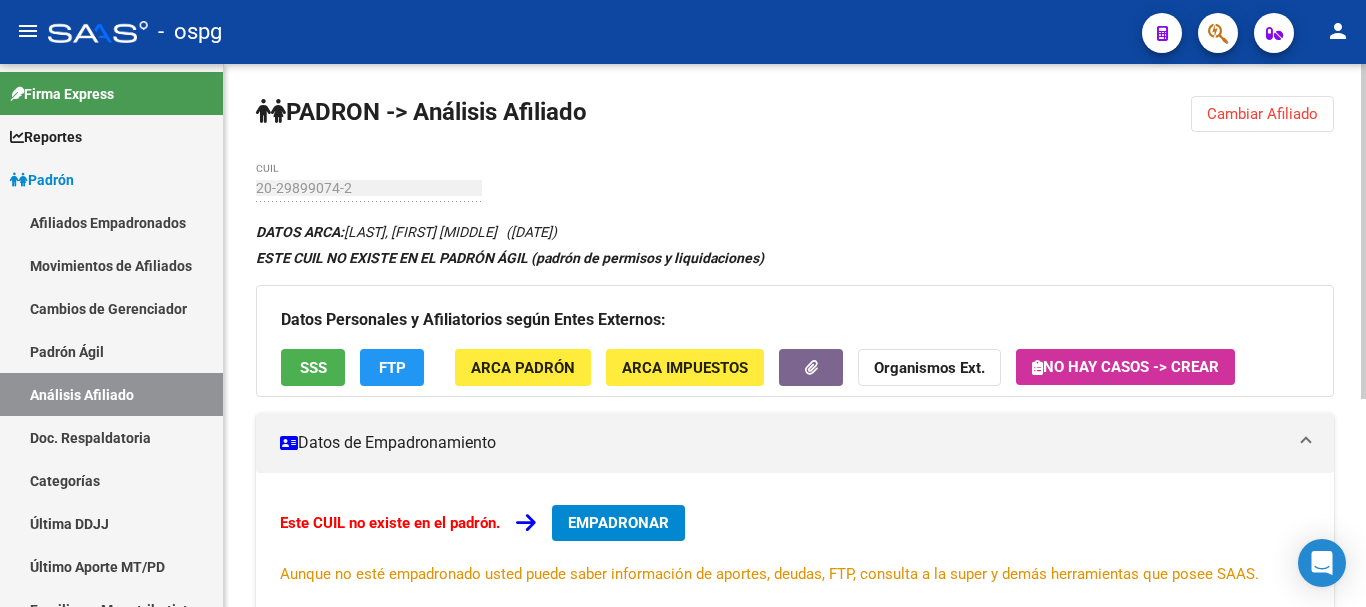 click on "Cambiar Afiliado" 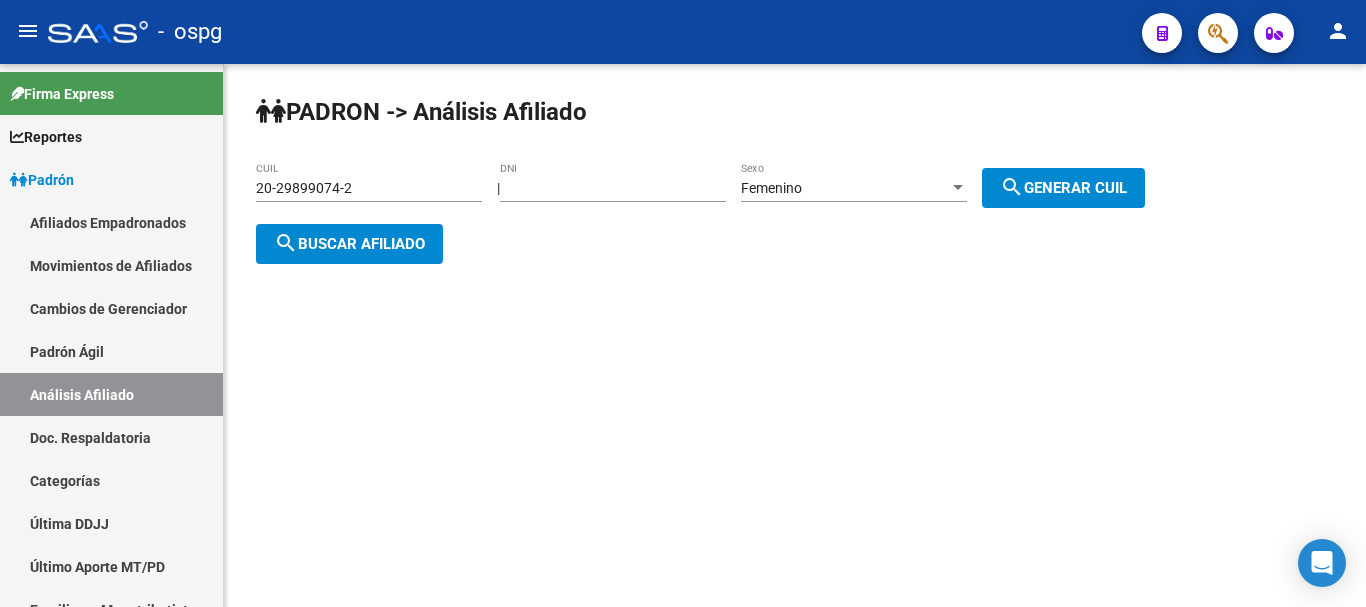 click on "20-29899074-2" at bounding box center (369, 188) 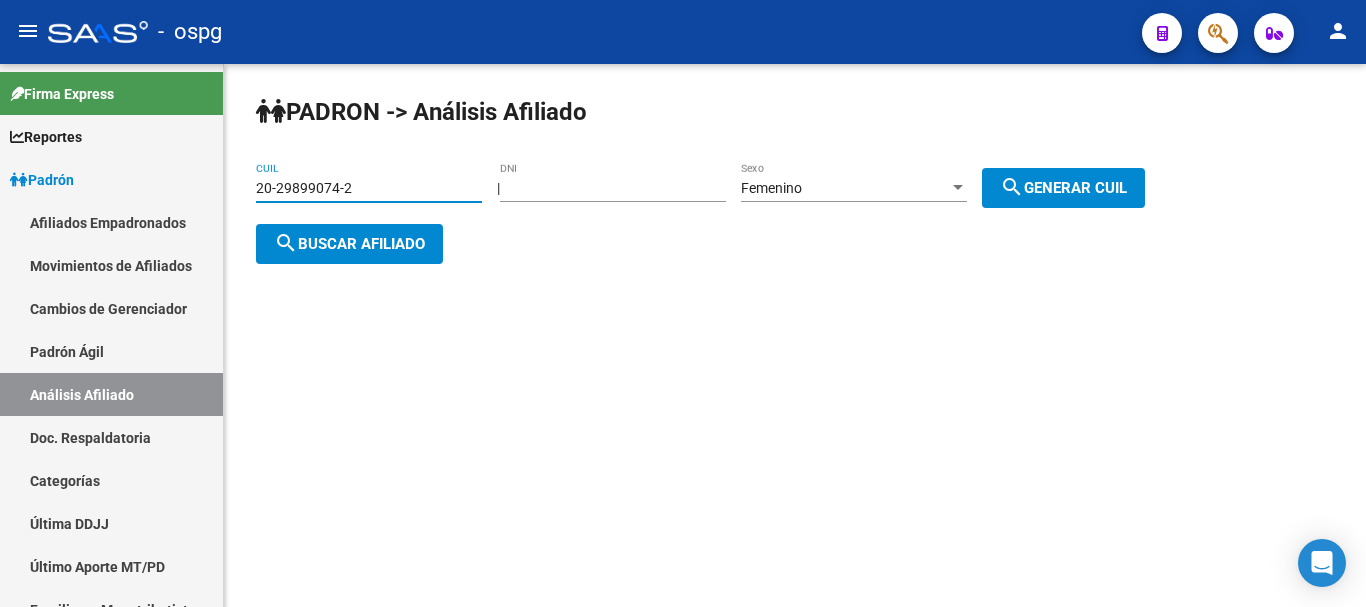 click on "20-29899074-2" at bounding box center (369, 188) 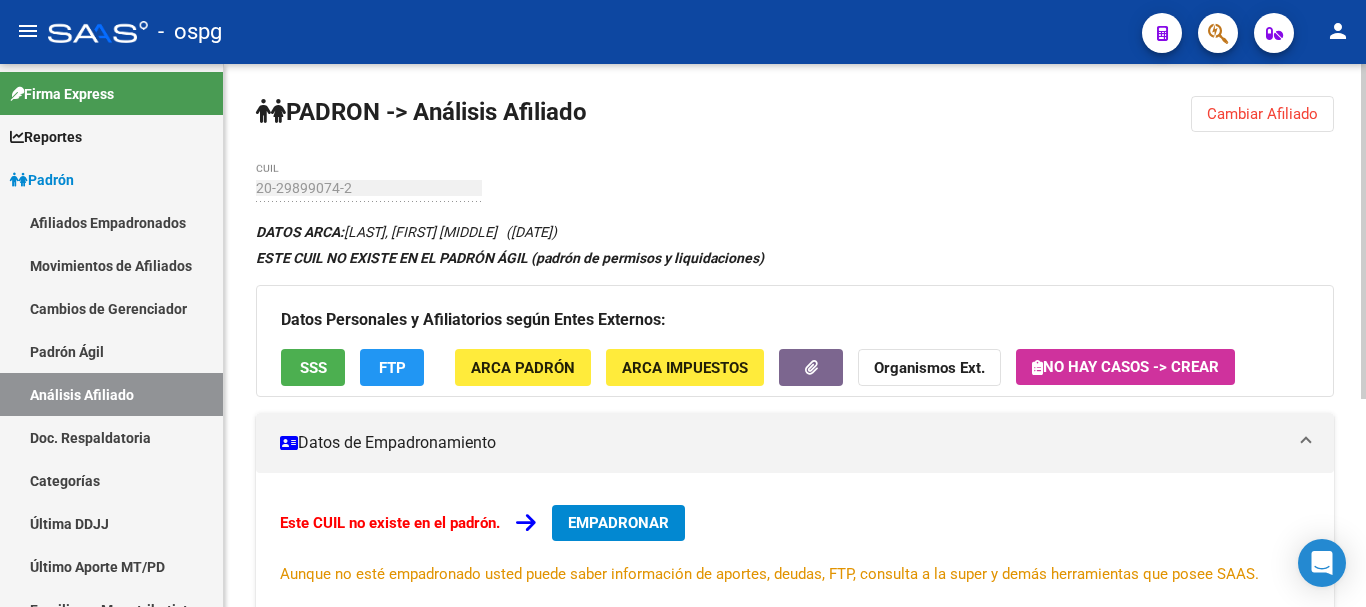 click on "Datos Personales y Afiliatorios según Entes Externos: SSS FTP ARCA Padrón ARCA Impuestos Organismos Ext.   No hay casos -> Crear" 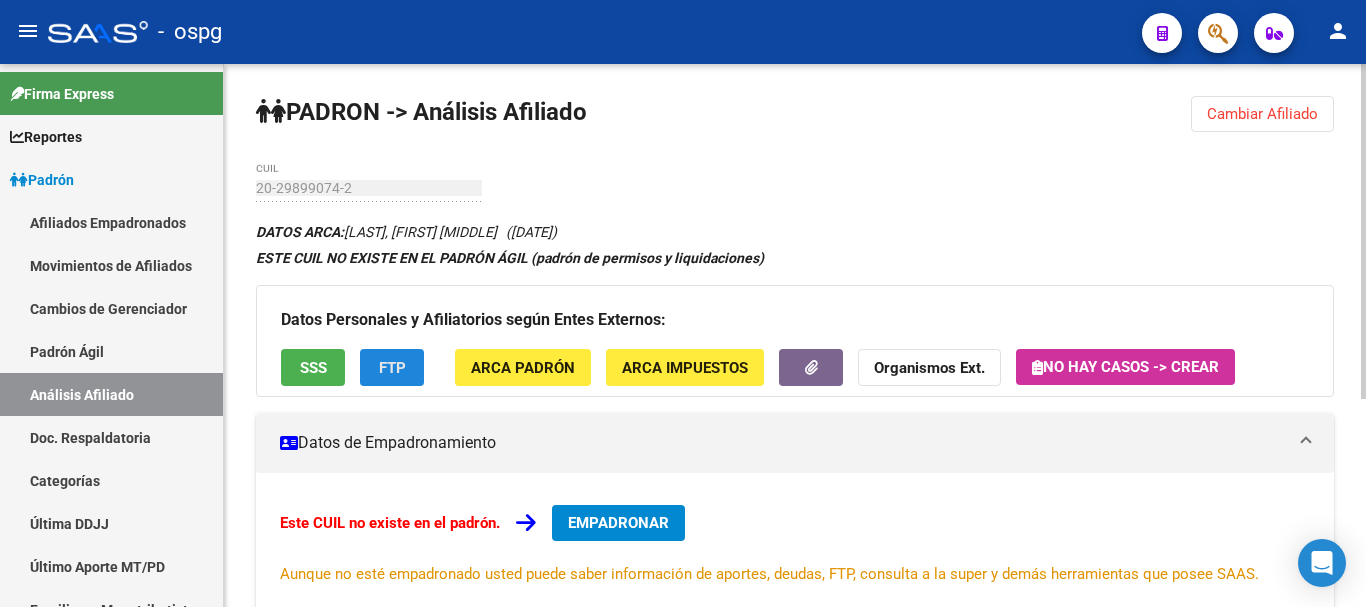 click on "FTP" 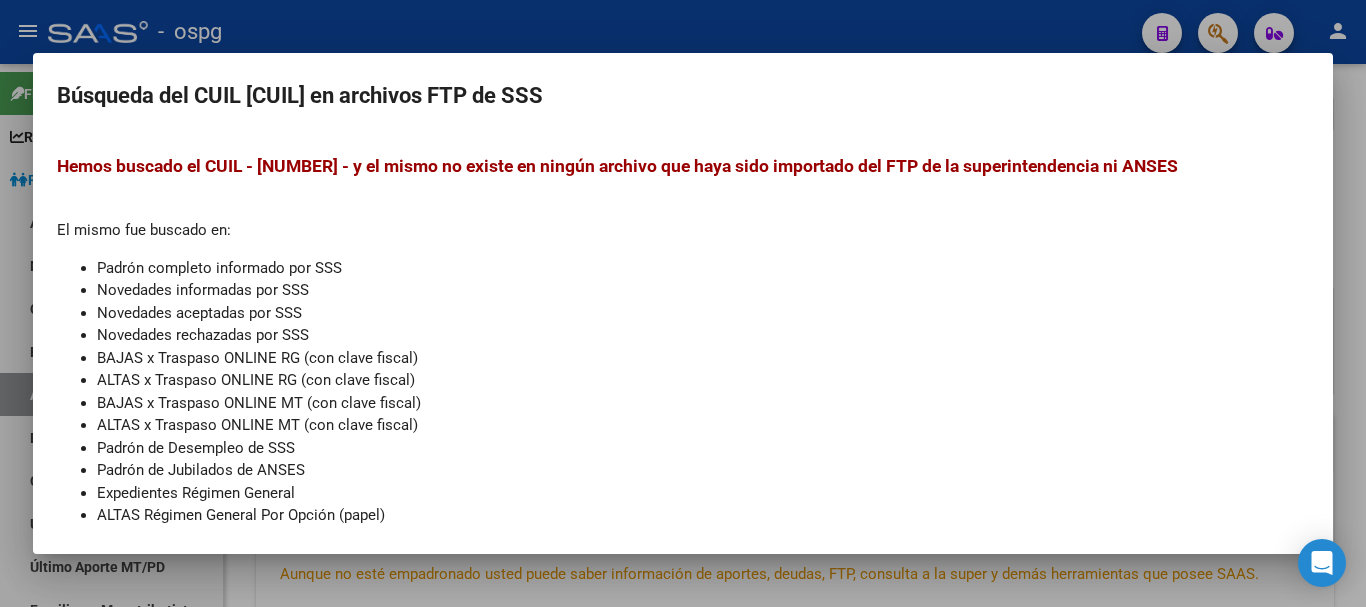 click at bounding box center [683, 303] 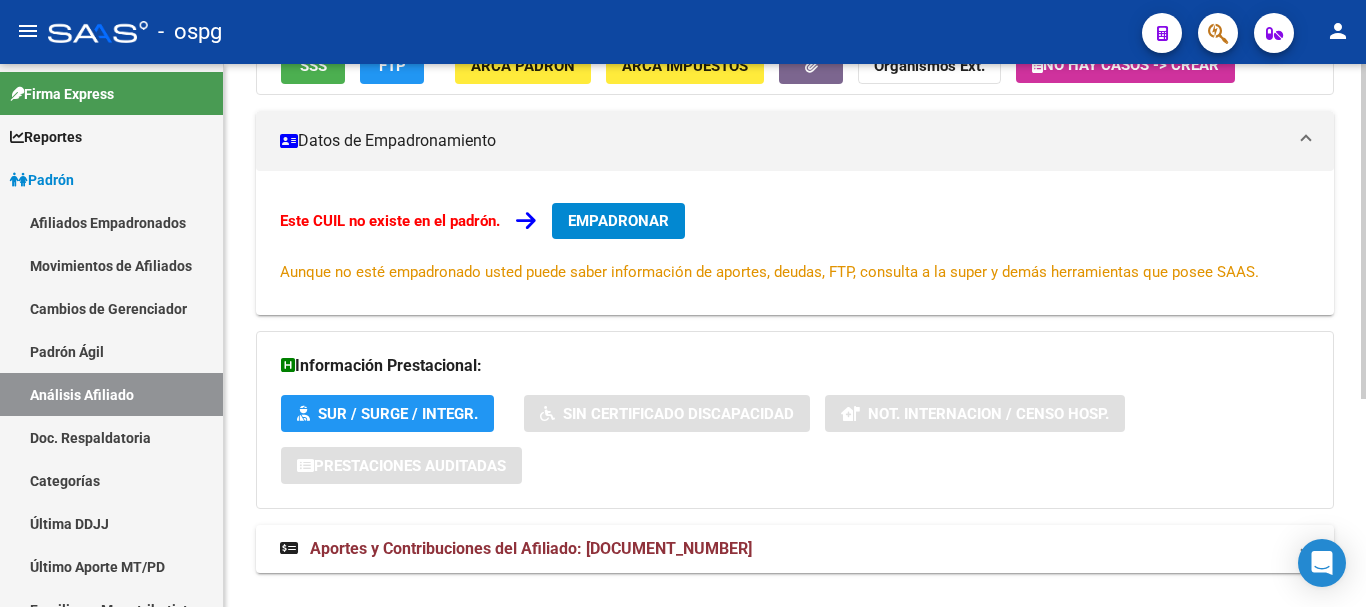 scroll, scrollTop: 338, scrollLeft: 0, axis: vertical 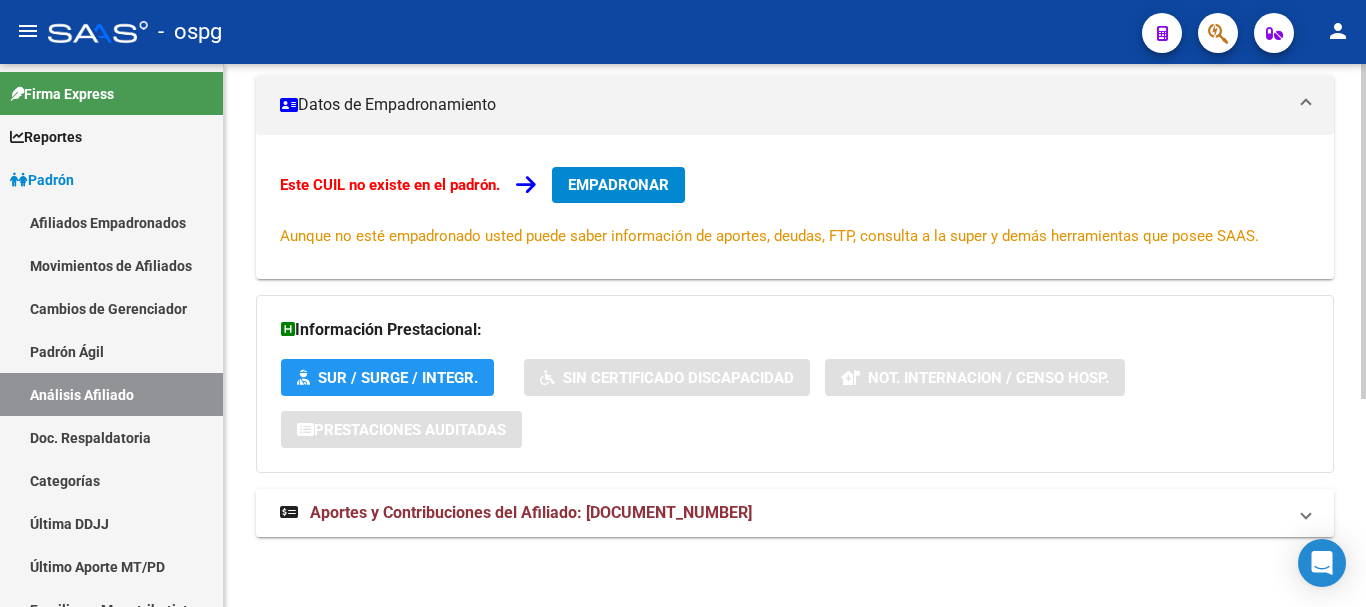 click on "Aportes y Contribuciones del Afiliado: [DOCUMENT_NUMBER]" at bounding box center (531, 512) 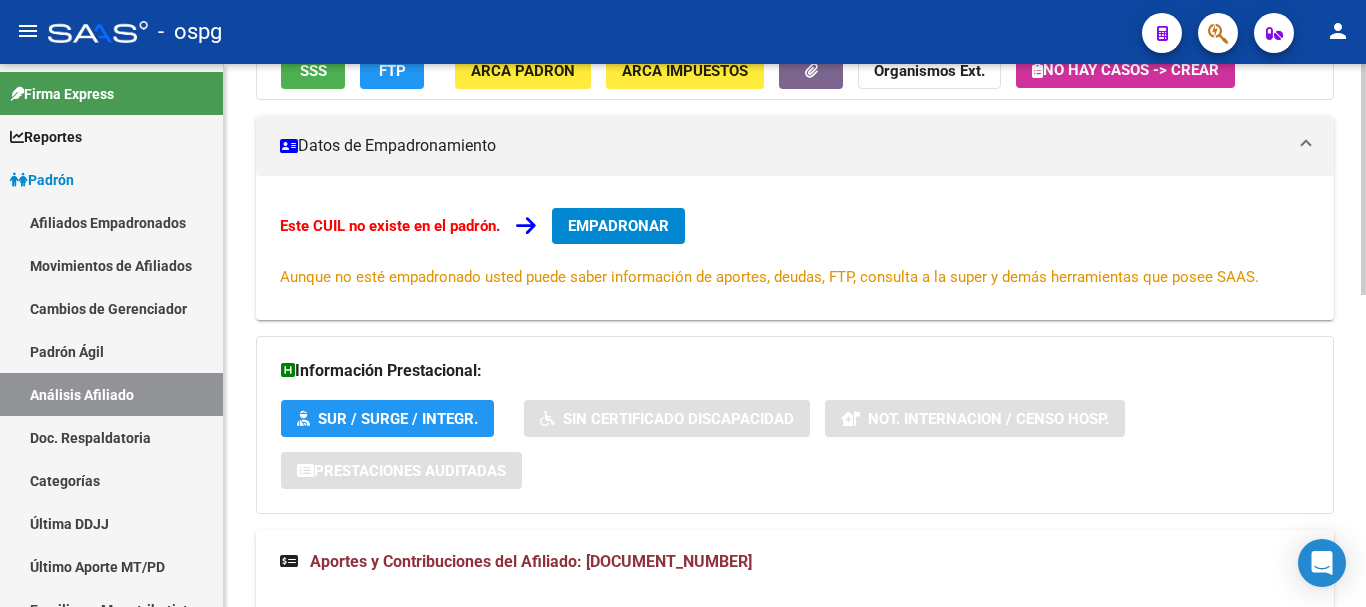 scroll, scrollTop: 0, scrollLeft: 0, axis: both 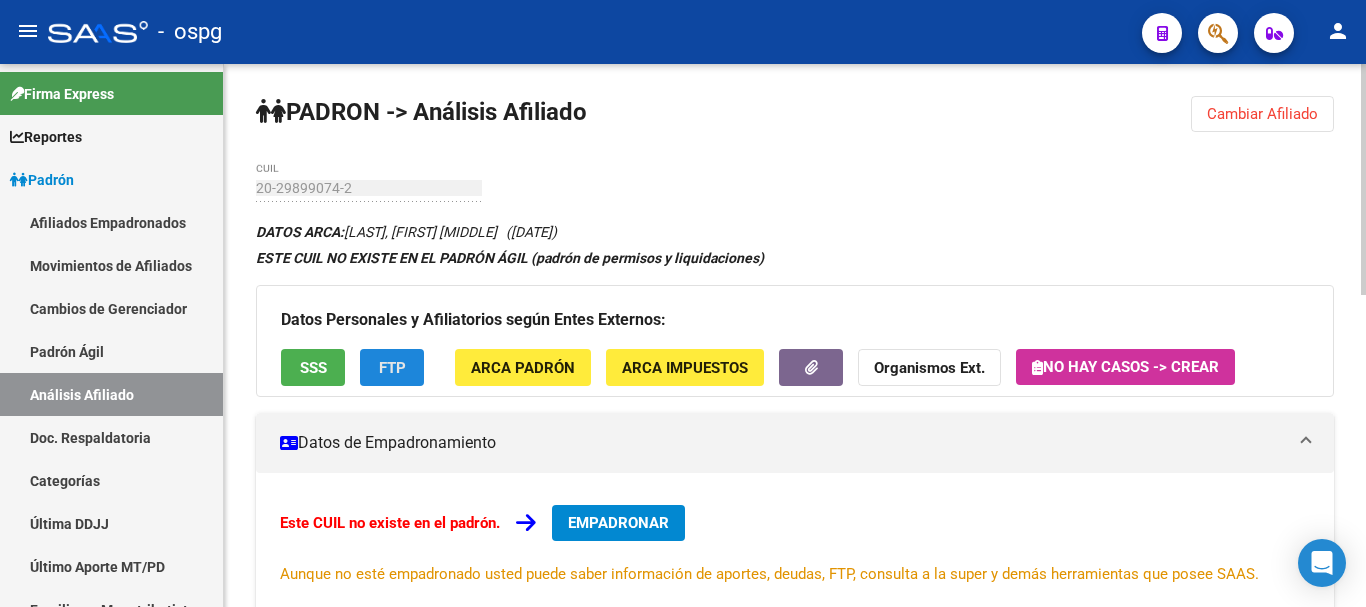 click on "FTP" 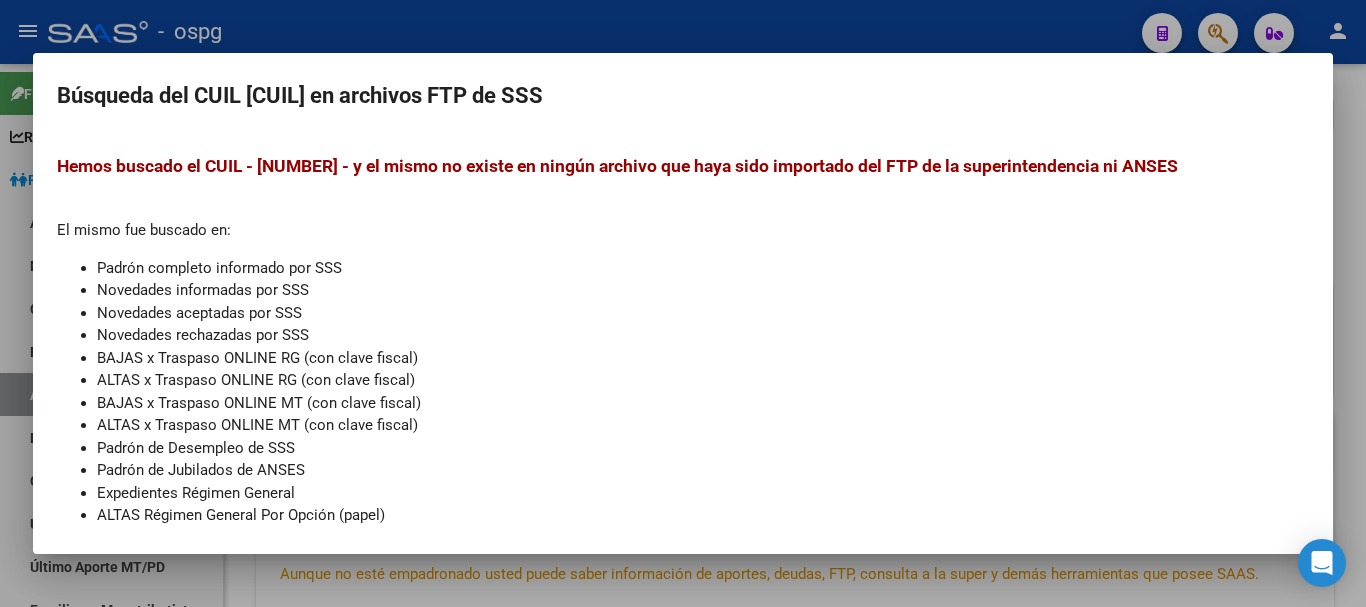 click at bounding box center [683, 303] 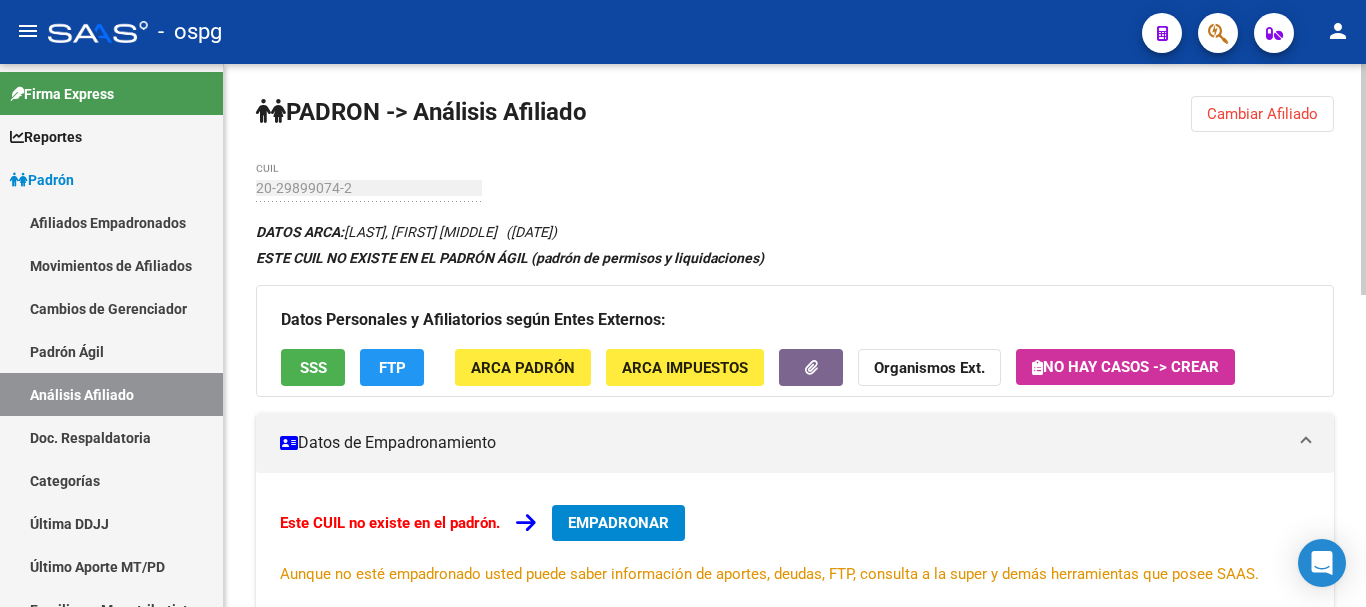click on "Organismos Ext." 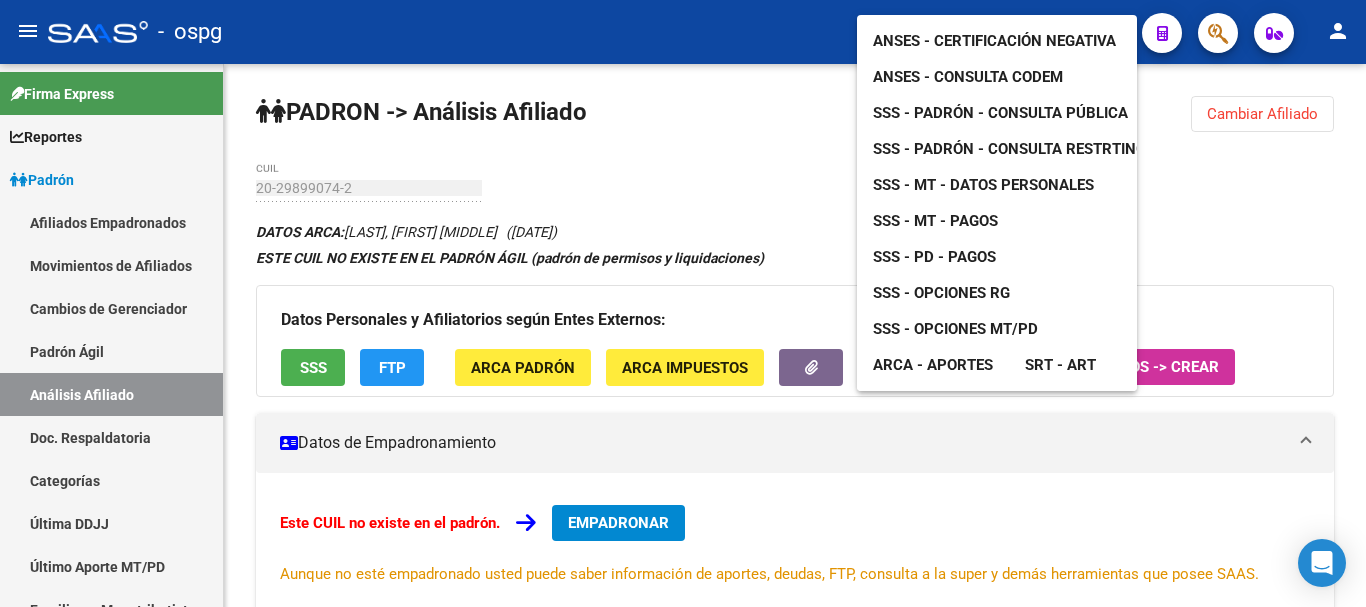 click on "ANSES - Certificación Negativa" at bounding box center [994, 41] 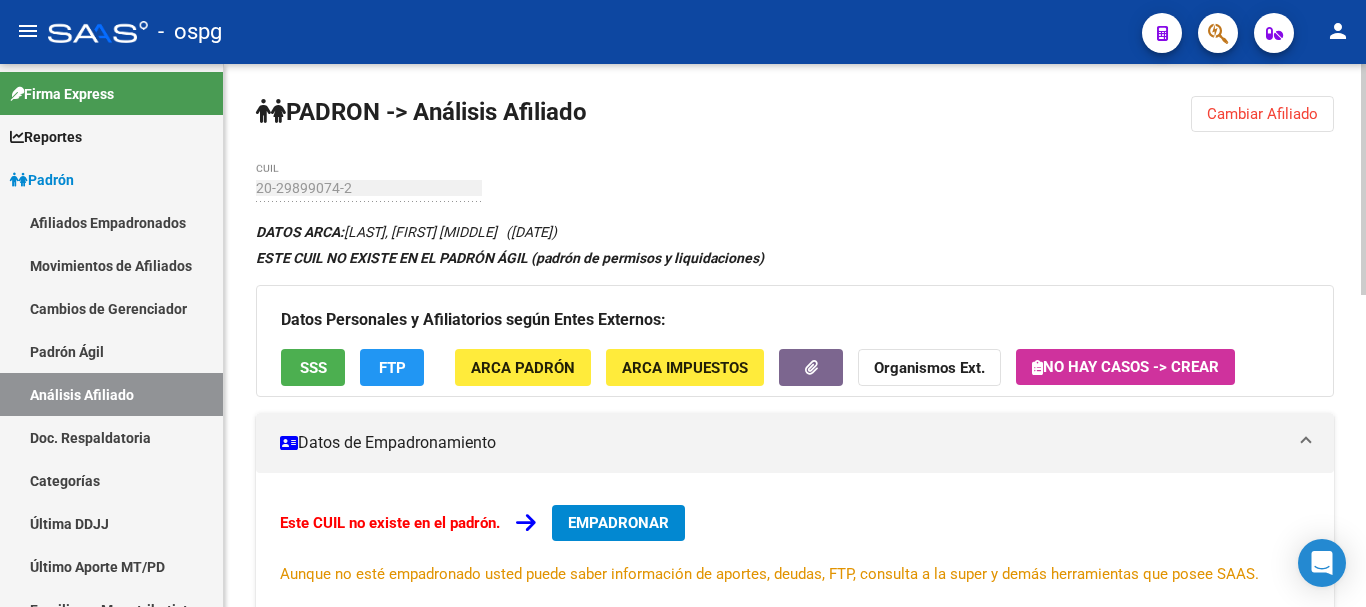 click on "Cambiar Afiliado" 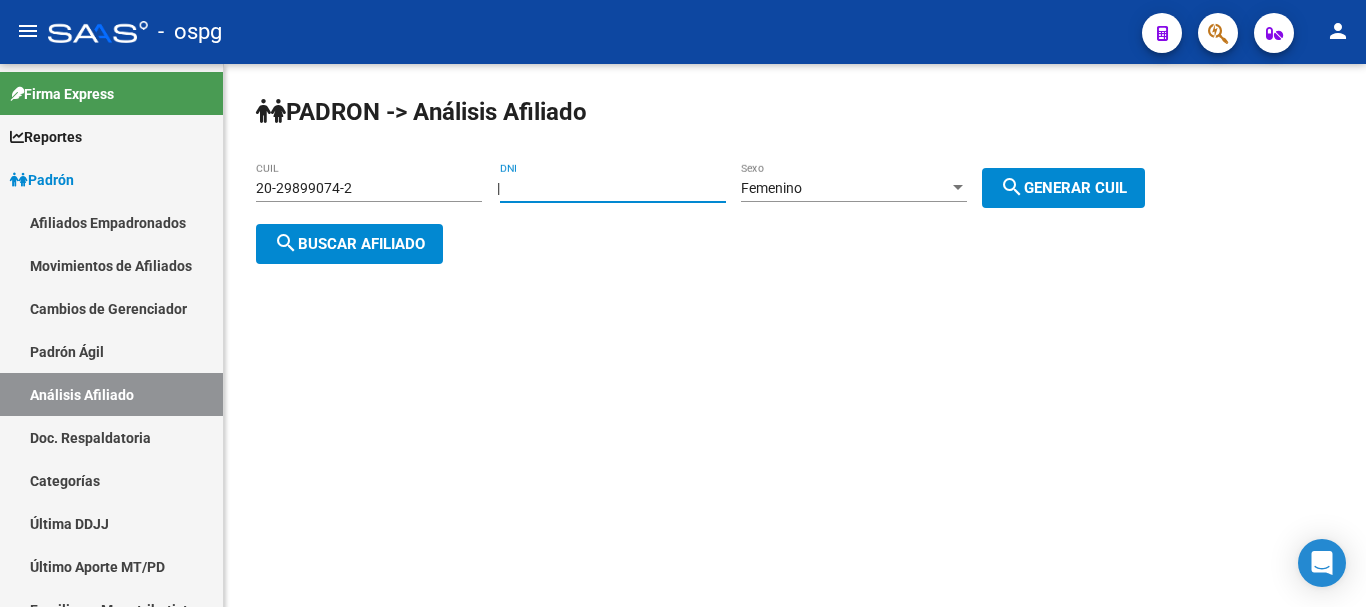 drag, startPoint x: 597, startPoint y: 186, endPoint x: 440, endPoint y: 189, distance: 157.02866 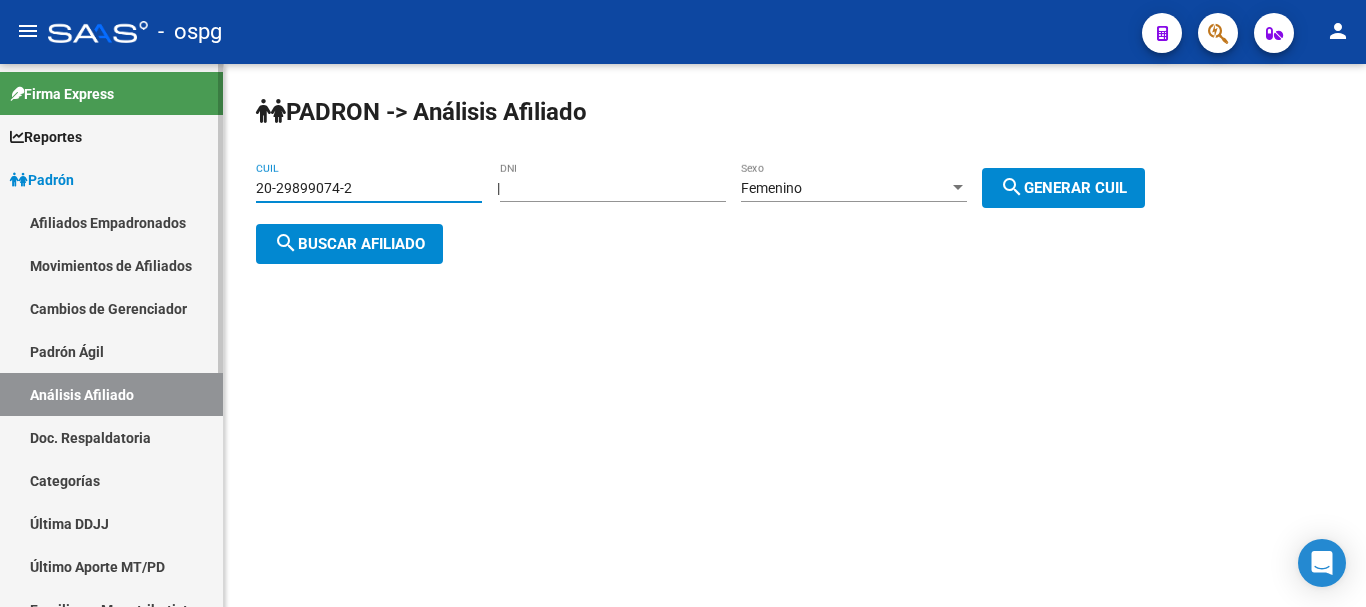 drag, startPoint x: 400, startPoint y: 189, endPoint x: 195, endPoint y: 196, distance: 205.11948 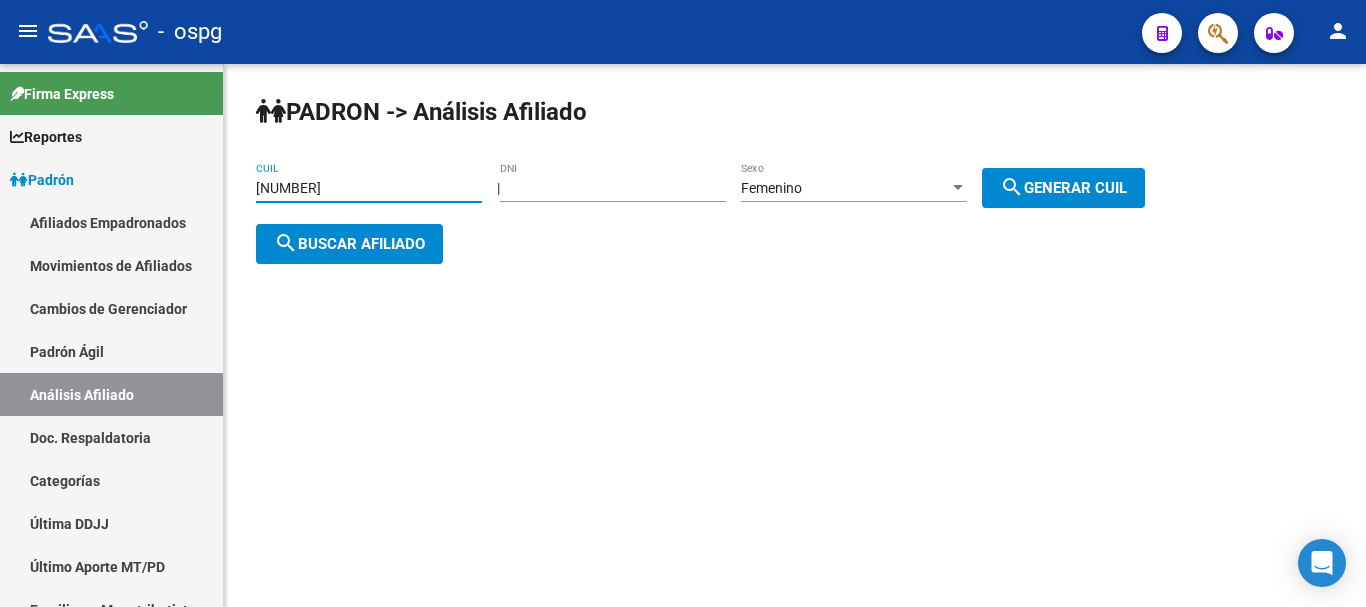 type on "[NUMBER]" 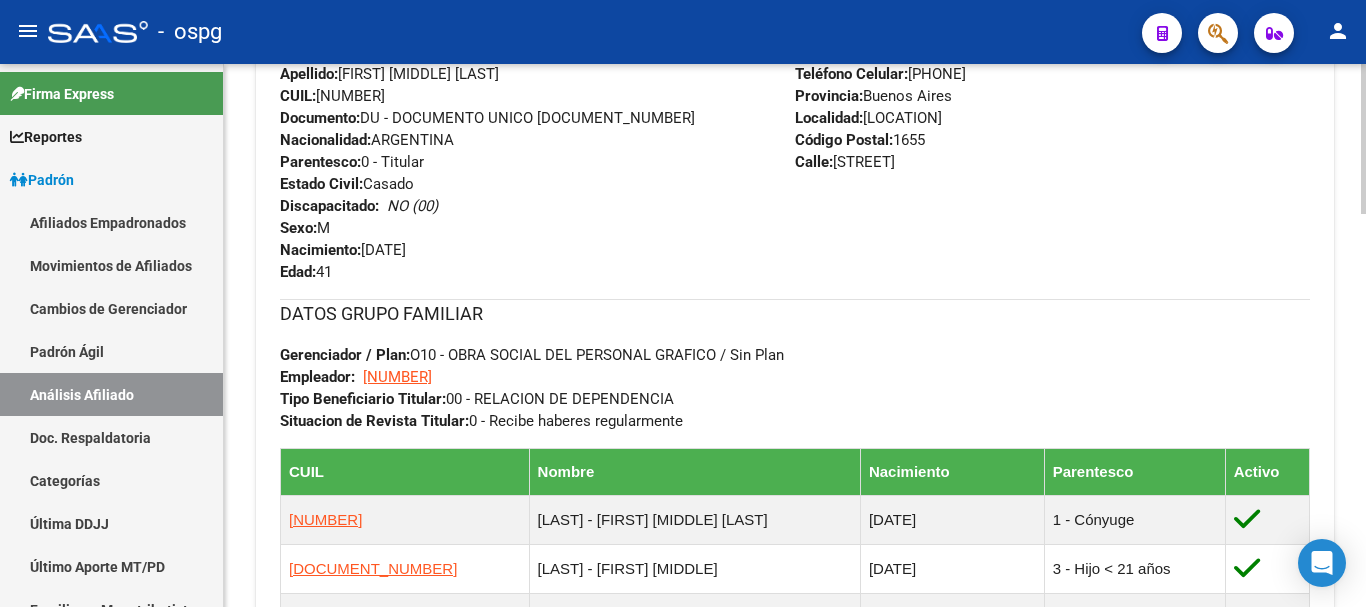 scroll, scrollTop: 800, scrollLeft: 0, axis: vertical 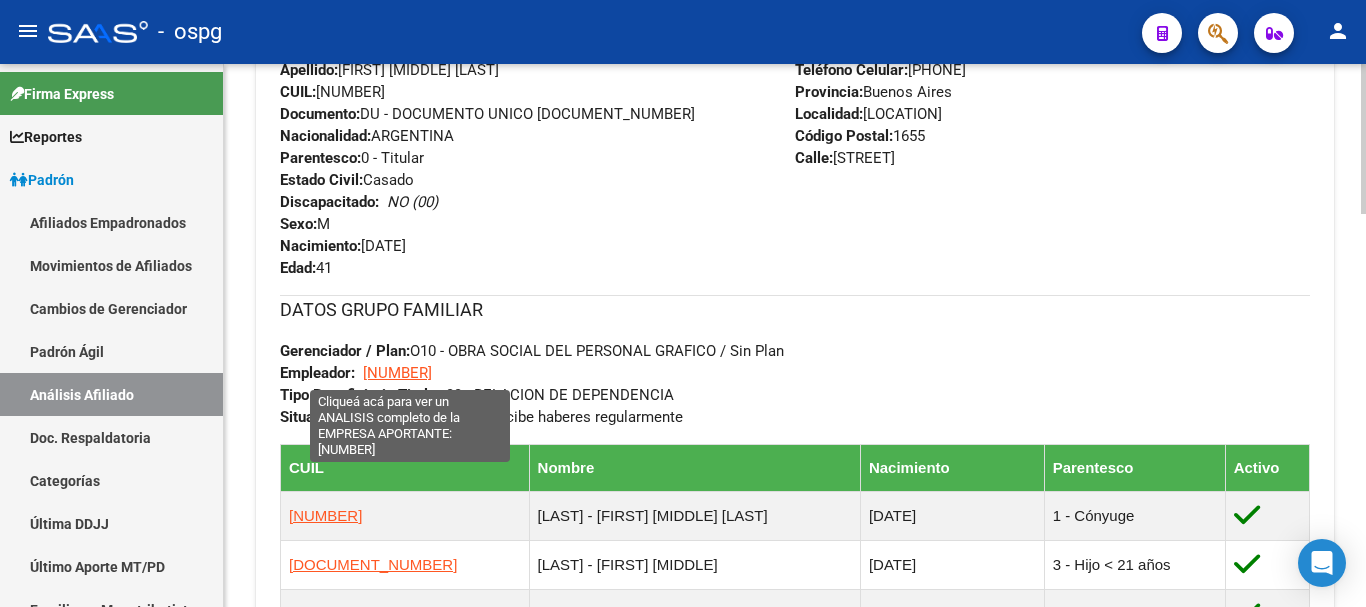 click on "[NUMBER]" at bounding box center [397, 373] 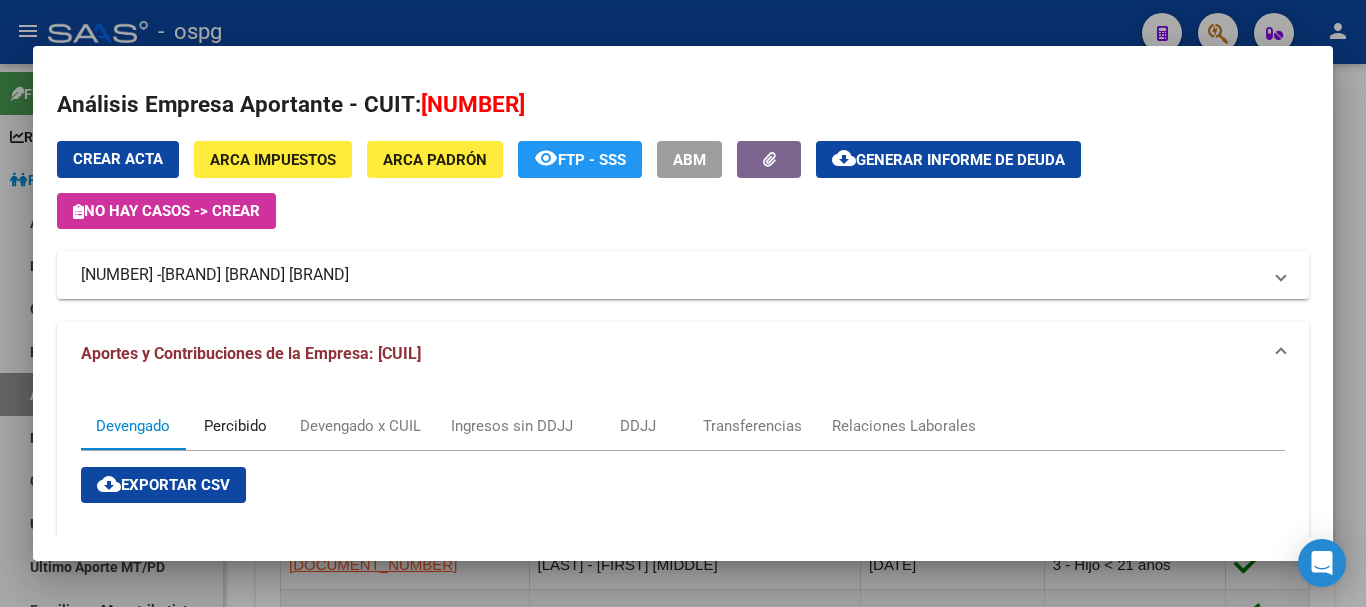click on "Percibido" at bounding box center [235, 426] 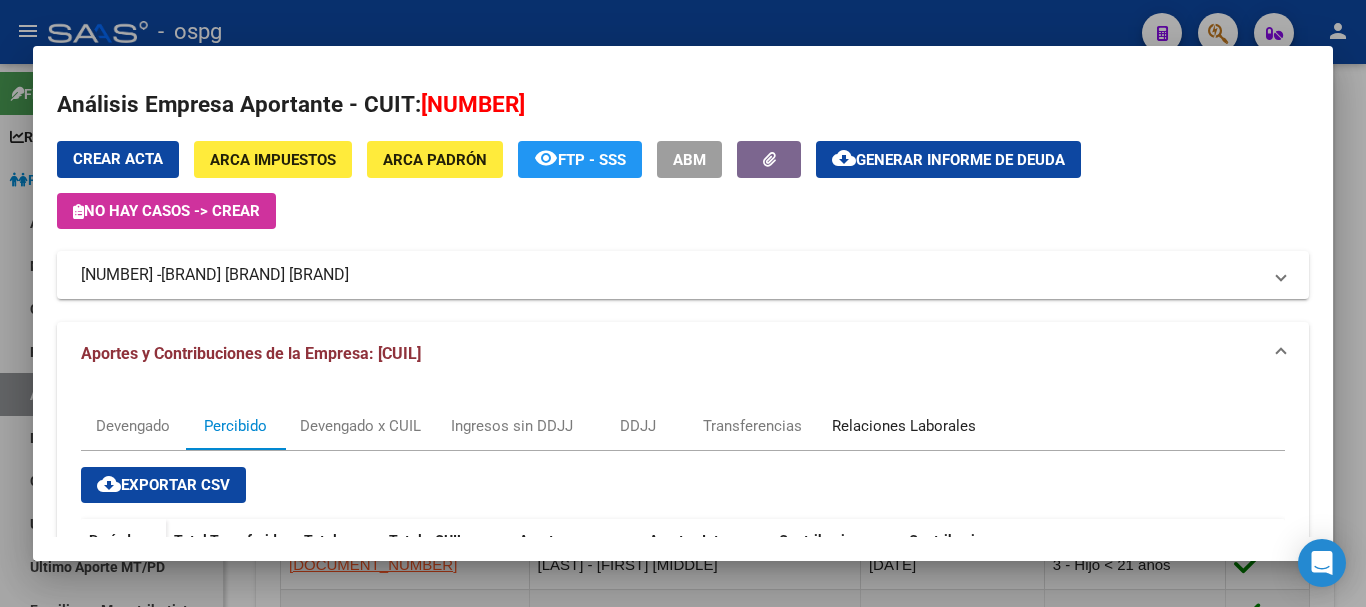 click on "Relaciones Laborales" at bounding box center (904, 426) 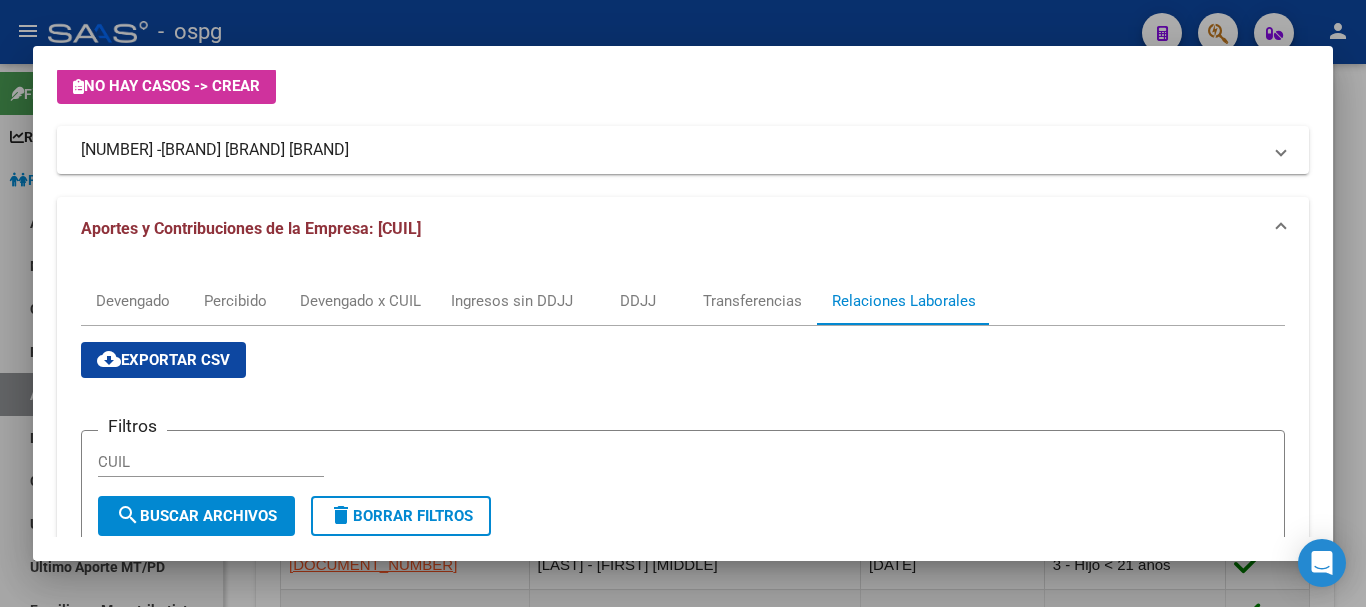 scroll, scrollTop: 37, scrollLeft: 0, axis: vertical 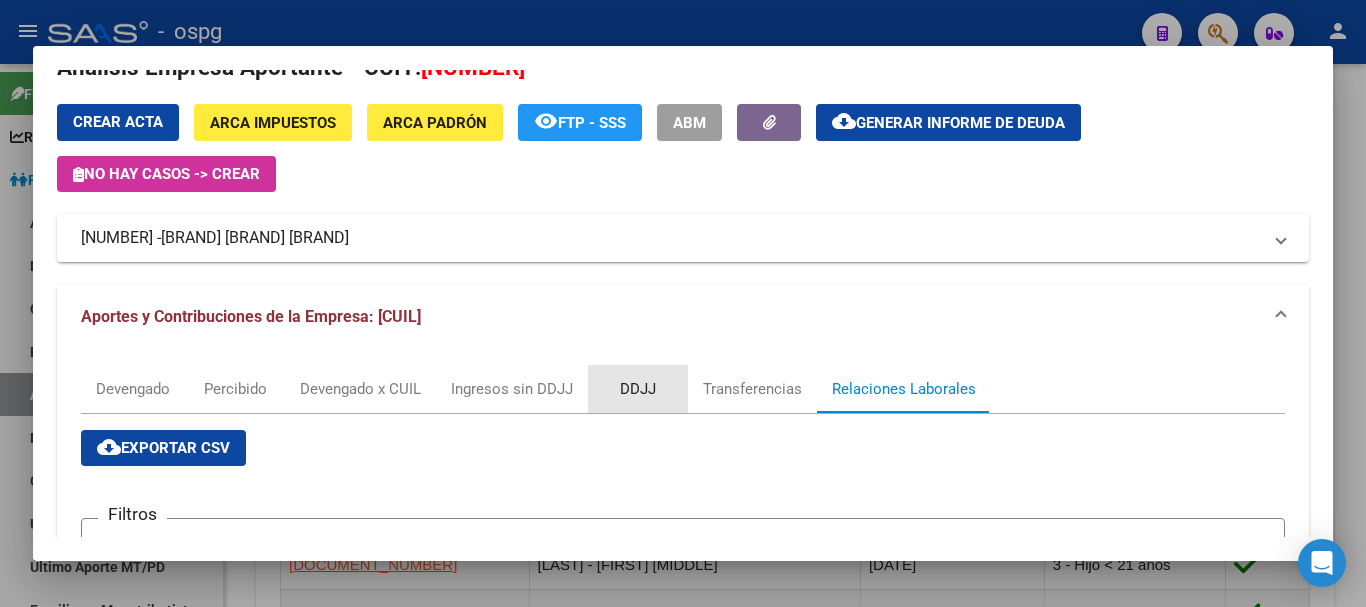 click on "DDJJ" at bounding box center [638, 389] 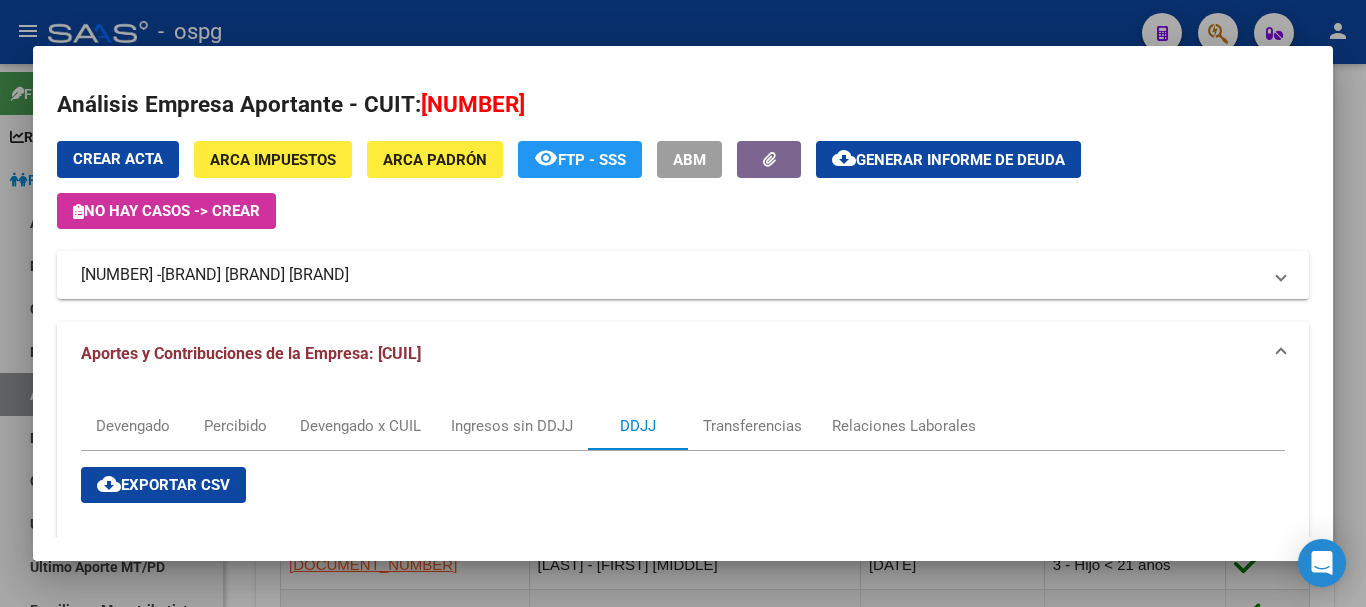 click at bounding box center (683, 303) 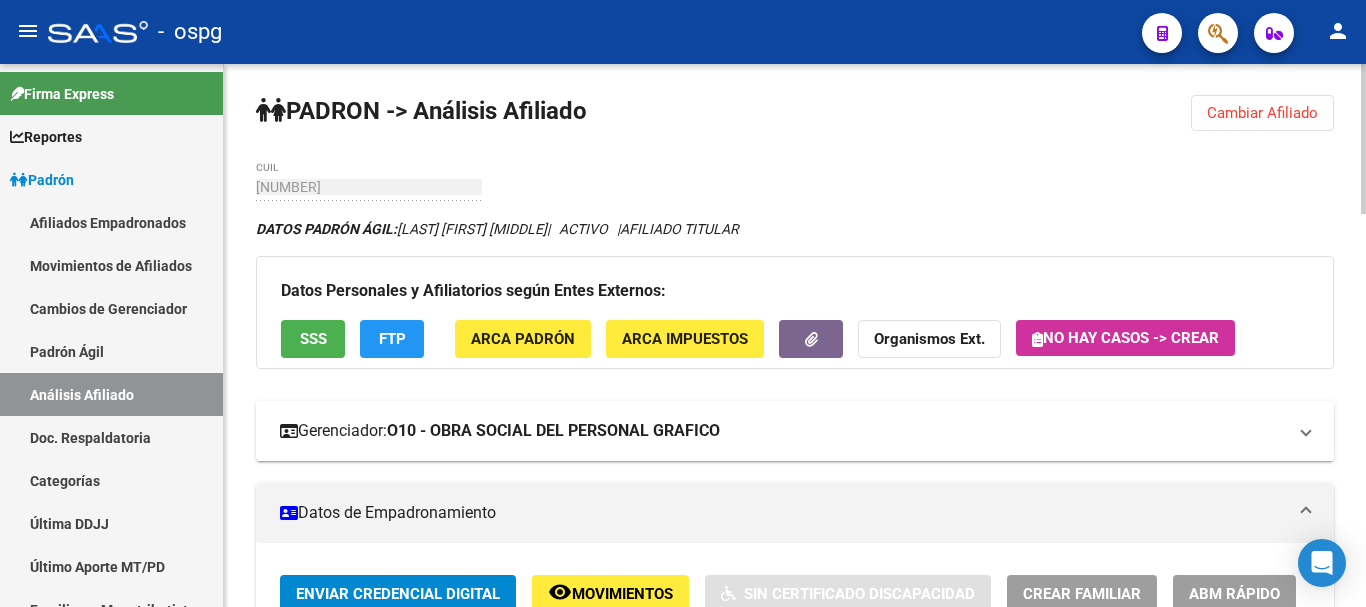 scroll, scrollTop: 0, scrollLeft: 0, axis: both 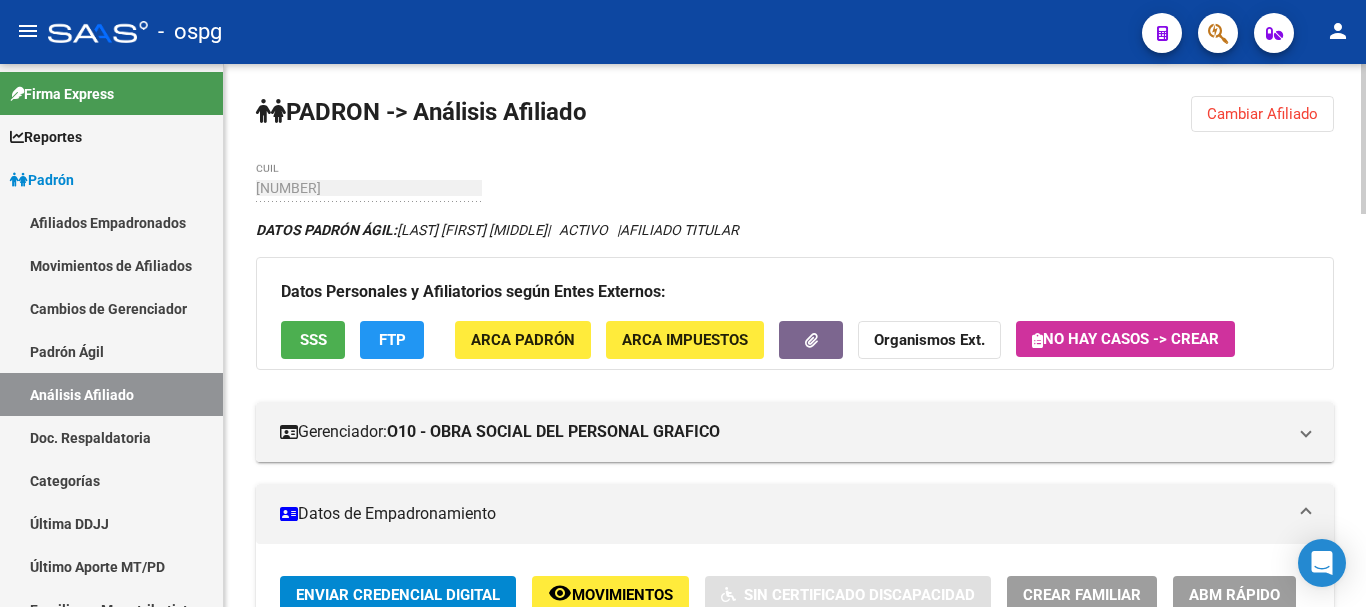 drag, startPoint x: 254, startPoint y: 227, endPoint x: 822, endPoint y: 243, distance: 568.2253 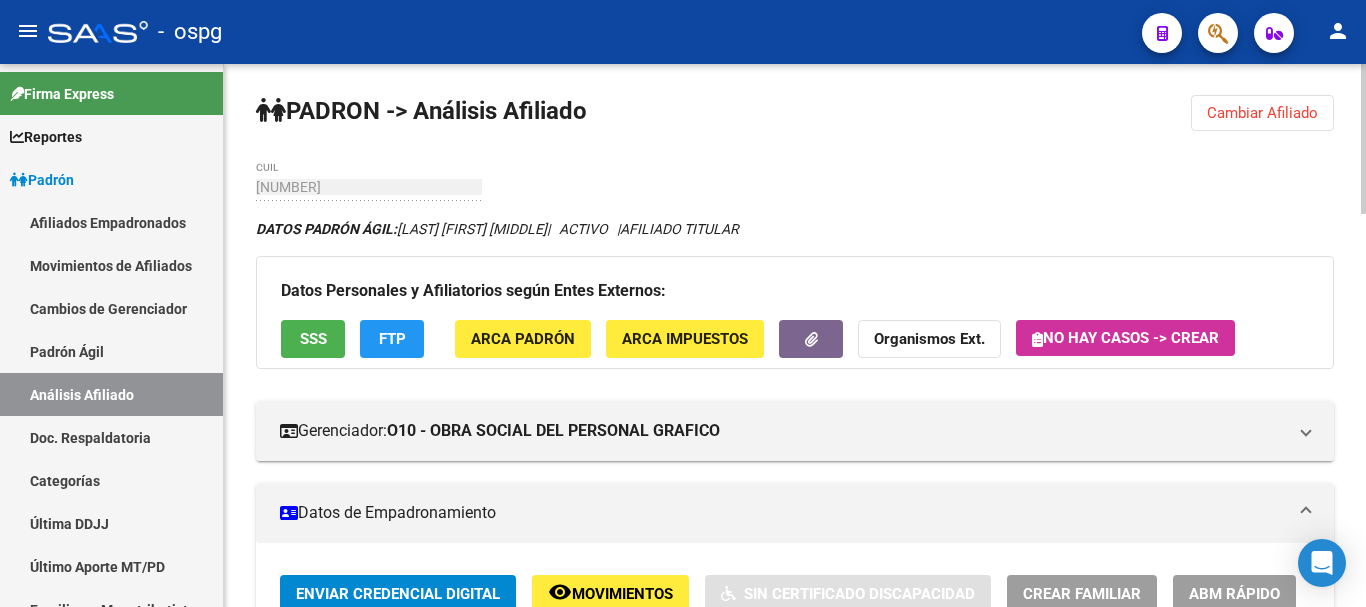 scroll, scrollTop: 0, scrollLeft: 0, axis: both 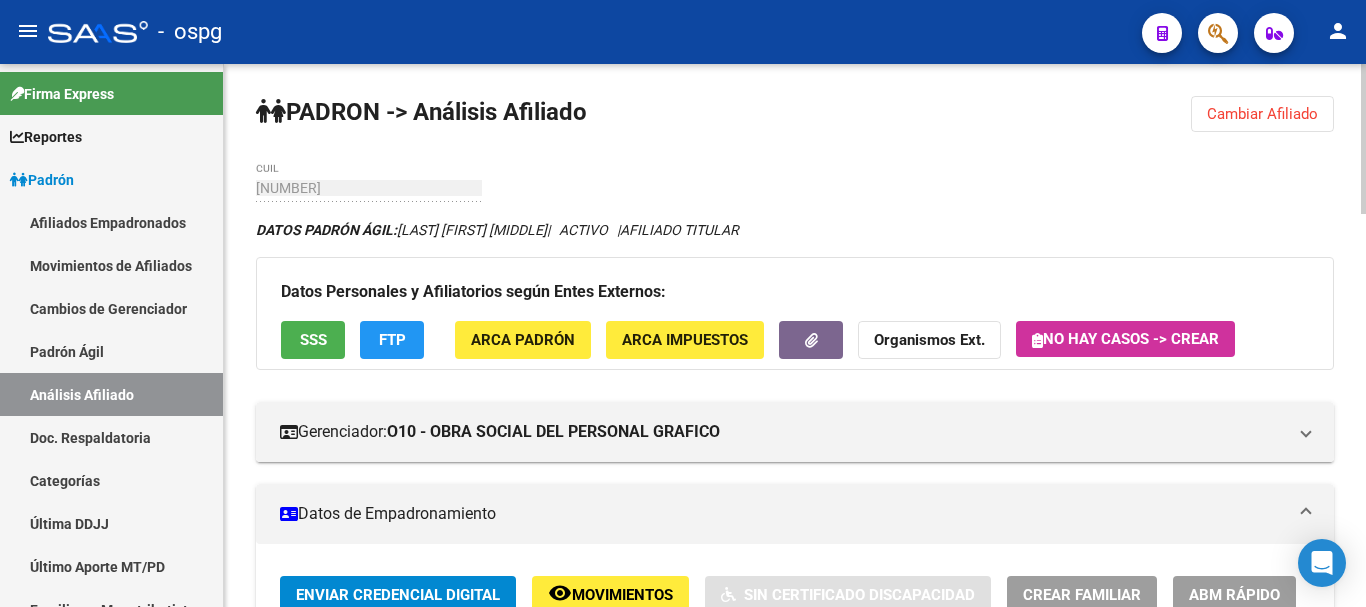 drag, startPoint x: 618, startPoint y: 227, endPoint x: 859, endPoint y: 222, distance: 241.05186 